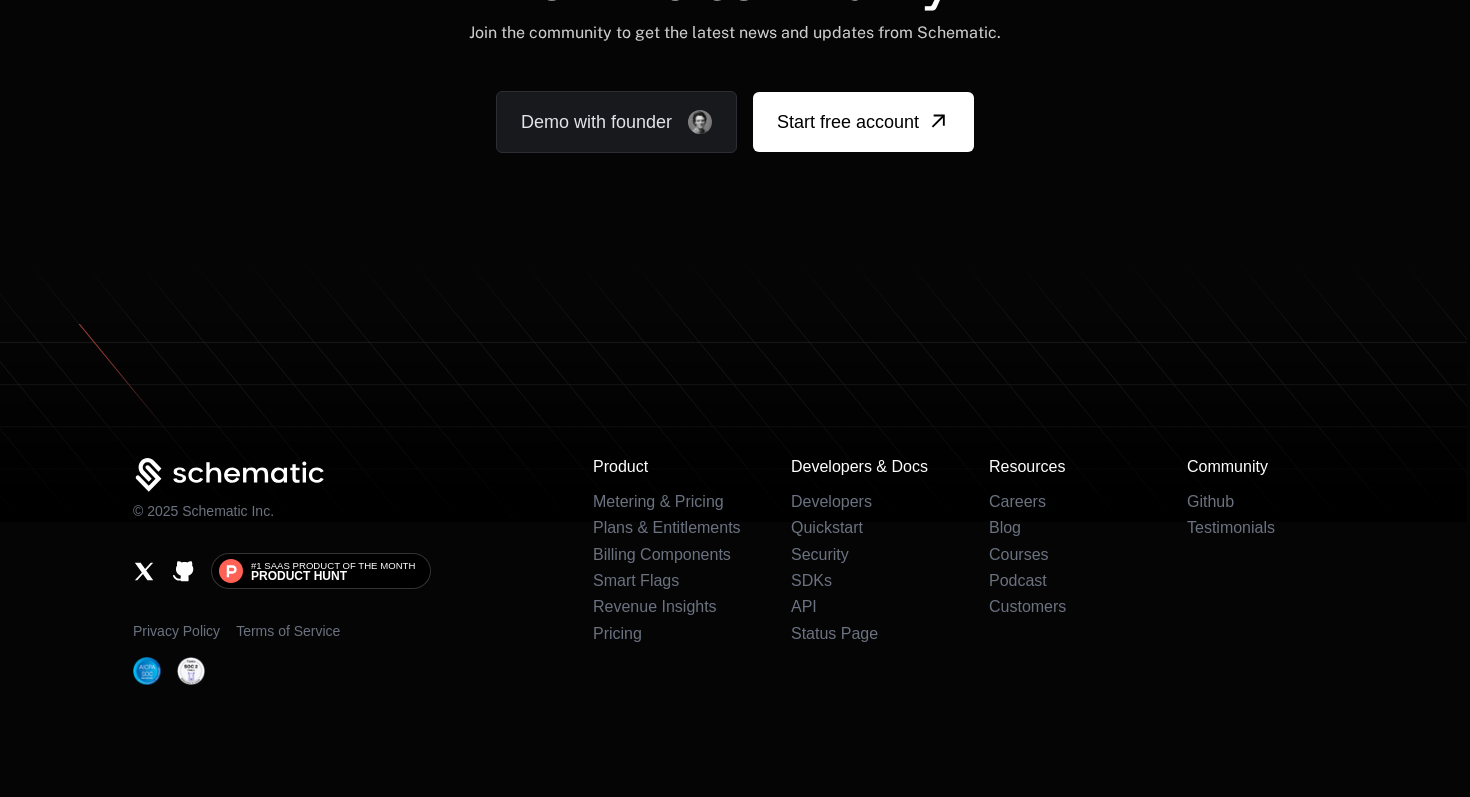 scroll, scrollTop: 12366, scrollLeft: 0, axis: vertical 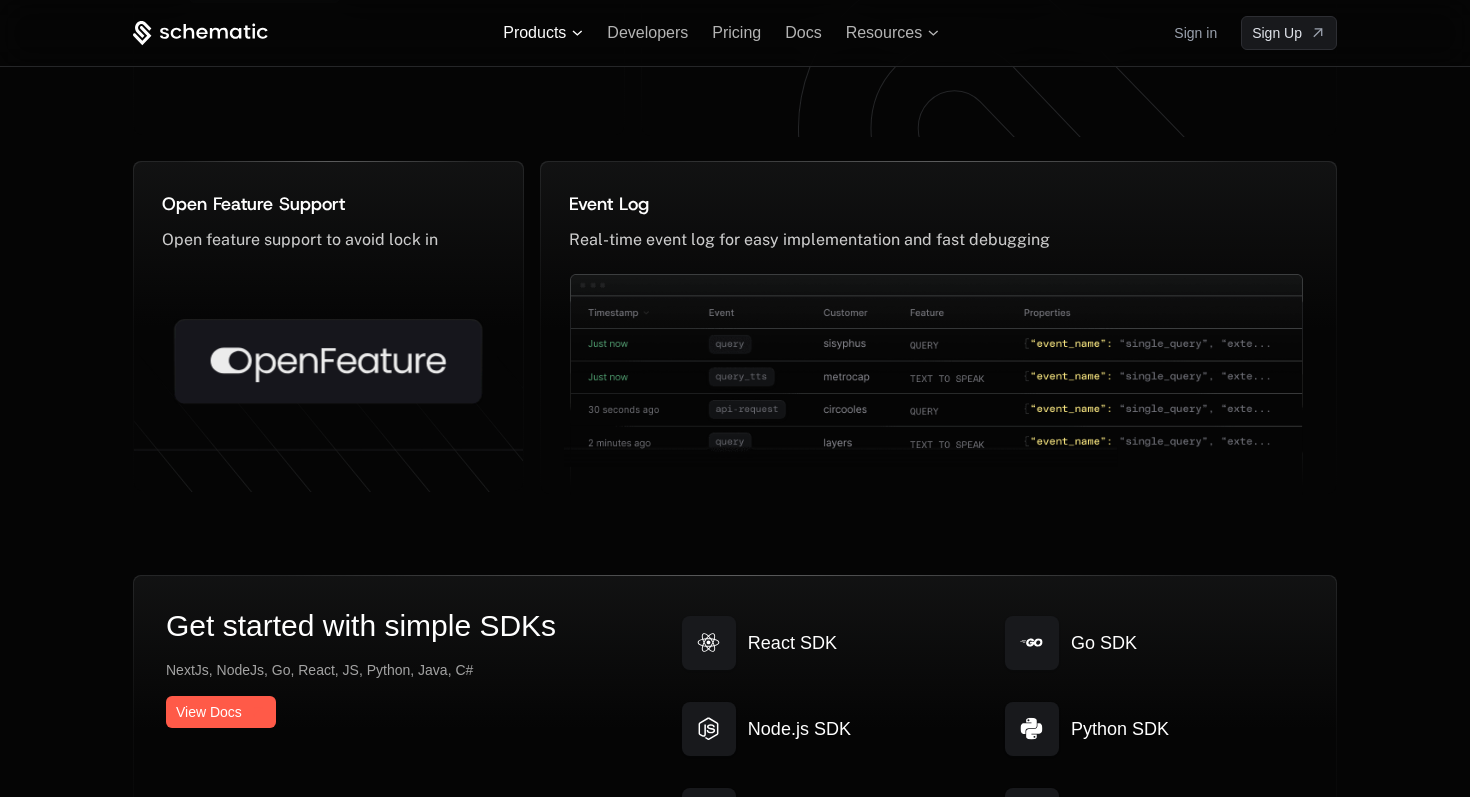 click on "Products" at bounding box center (543, 33) 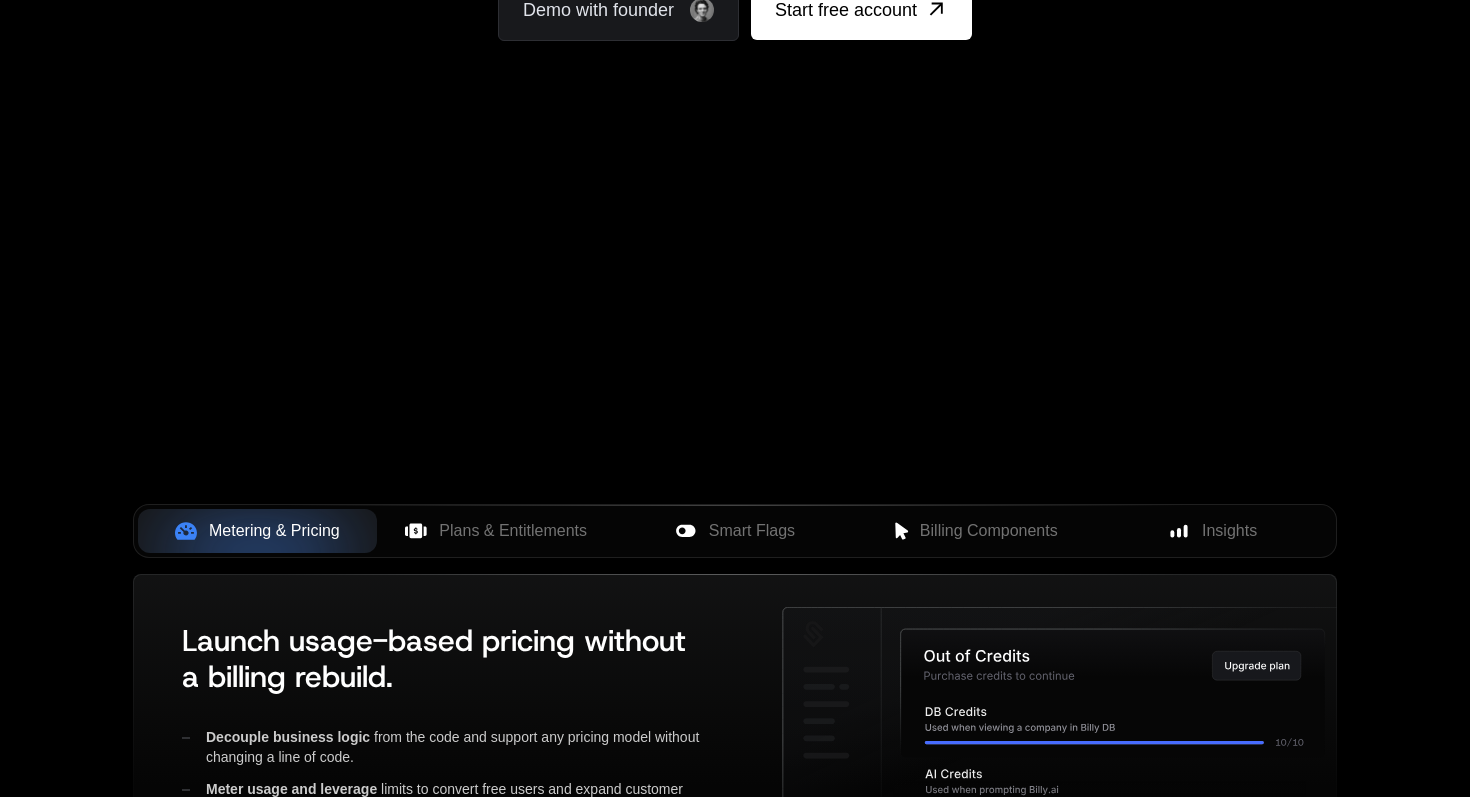 scroll, scrollTop: 307, scrollLeft: 0, axis: vertical 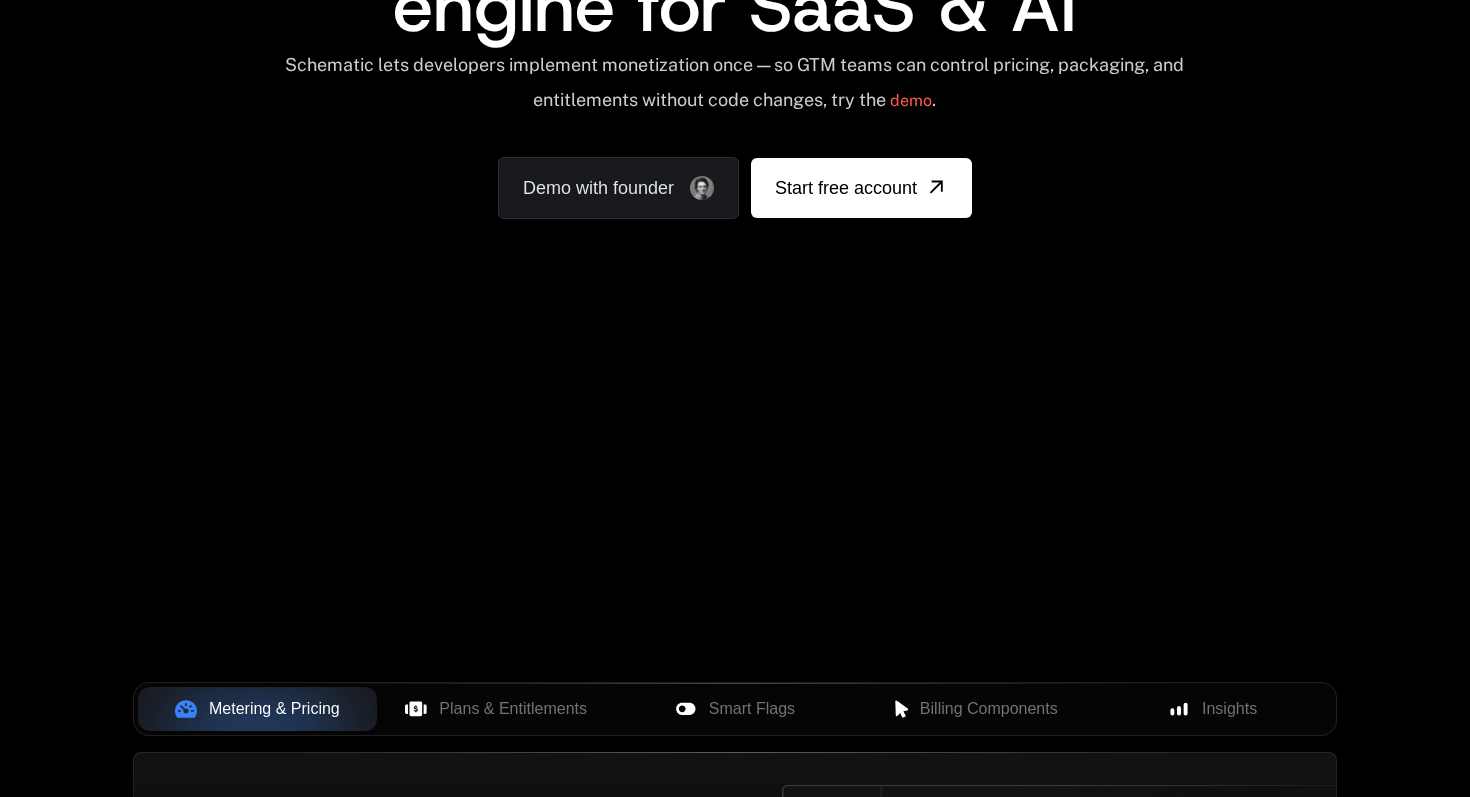 drag, startPoint x: 832, startPoint y: 314, endPoint x: 989, endPoint y: 348, distance: 160.63934 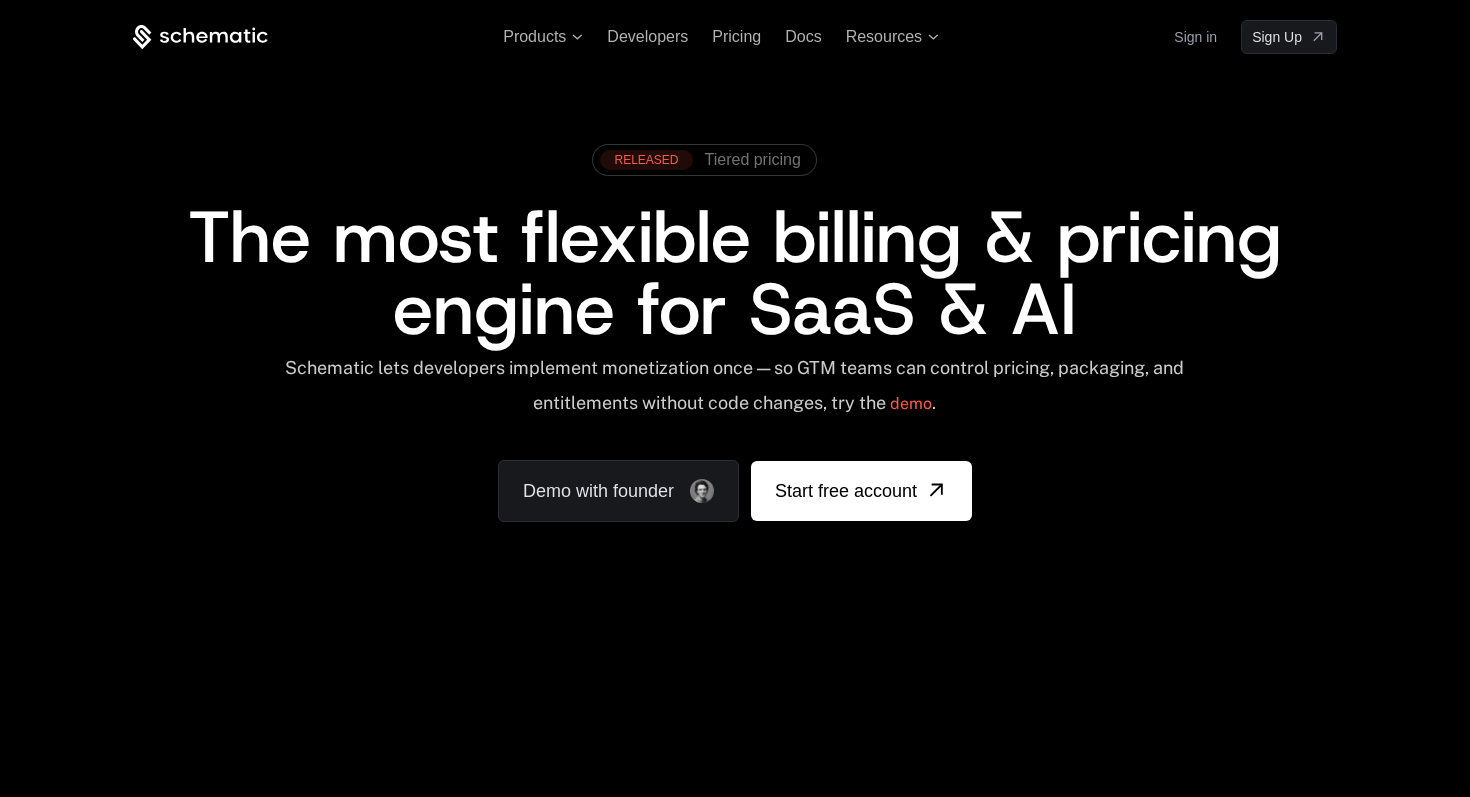 scroll, scrollTop: 0, scrollLeft: 0, axis: both 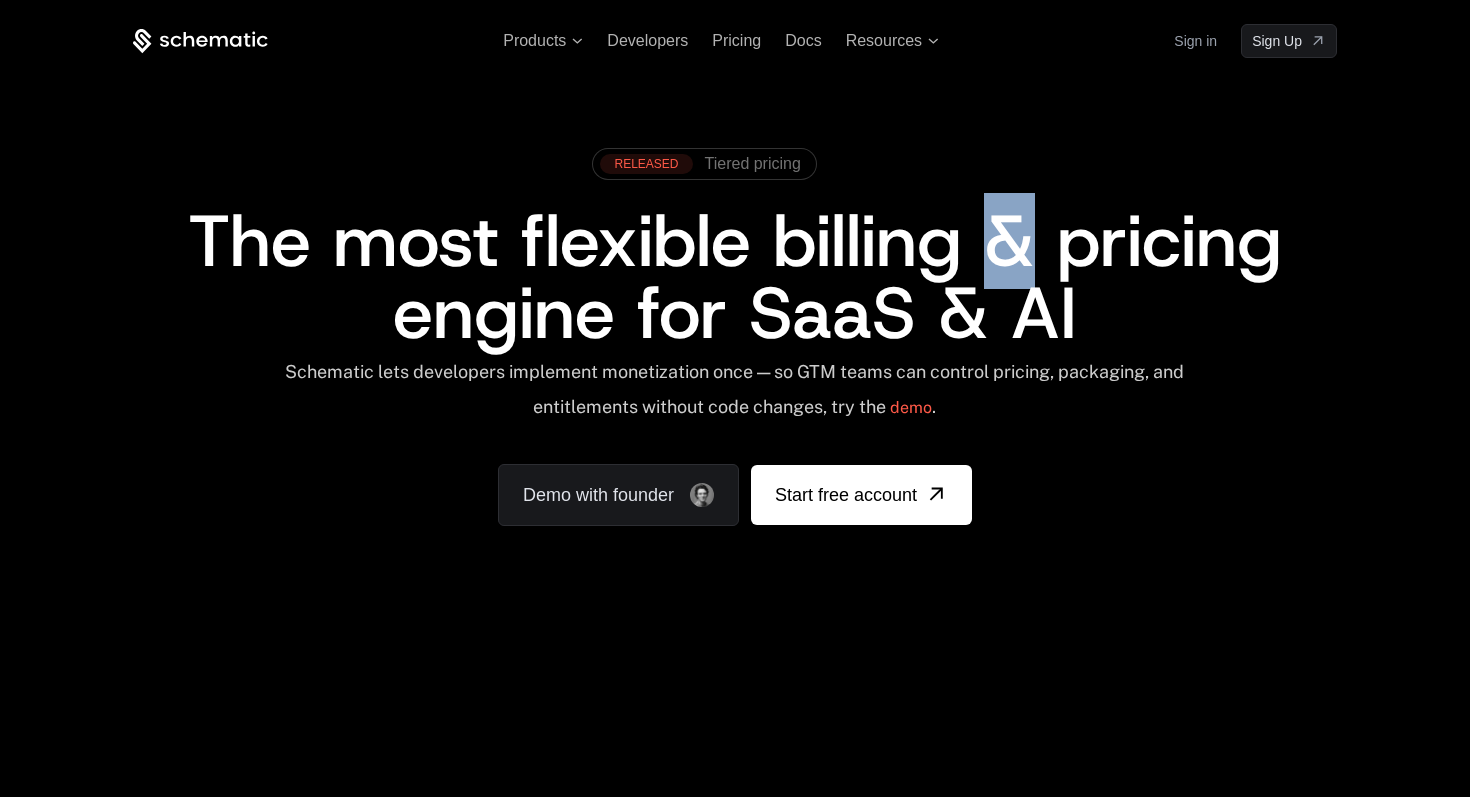drag, startPoint x: 995, startPoint y: 236, endPoint x: 1026, endPoint y: 236, distance: 31 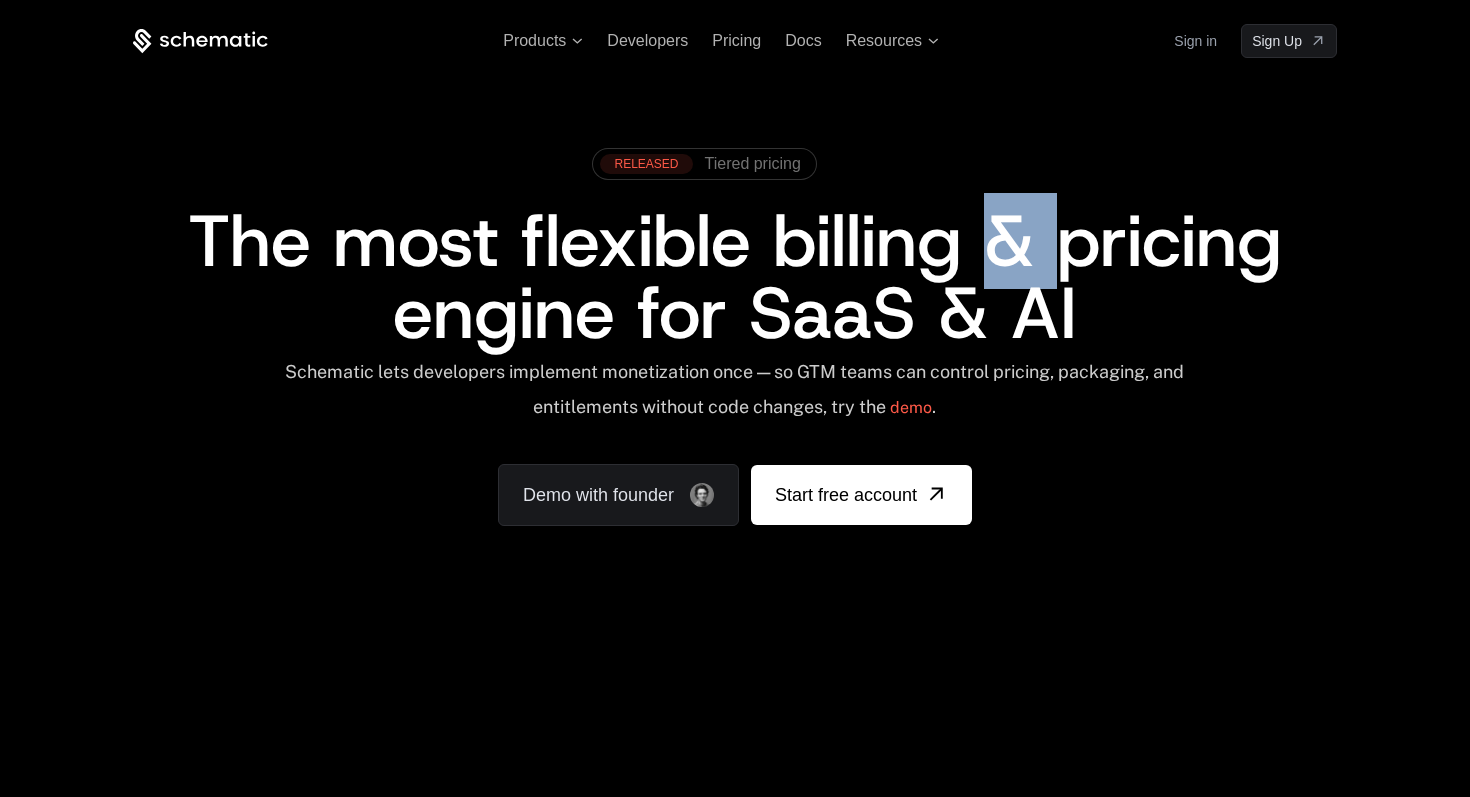 drag, startPoint x: 1026, startPoint y: 235, endPoint x: 1003, endPoint y: 235, distance: 23 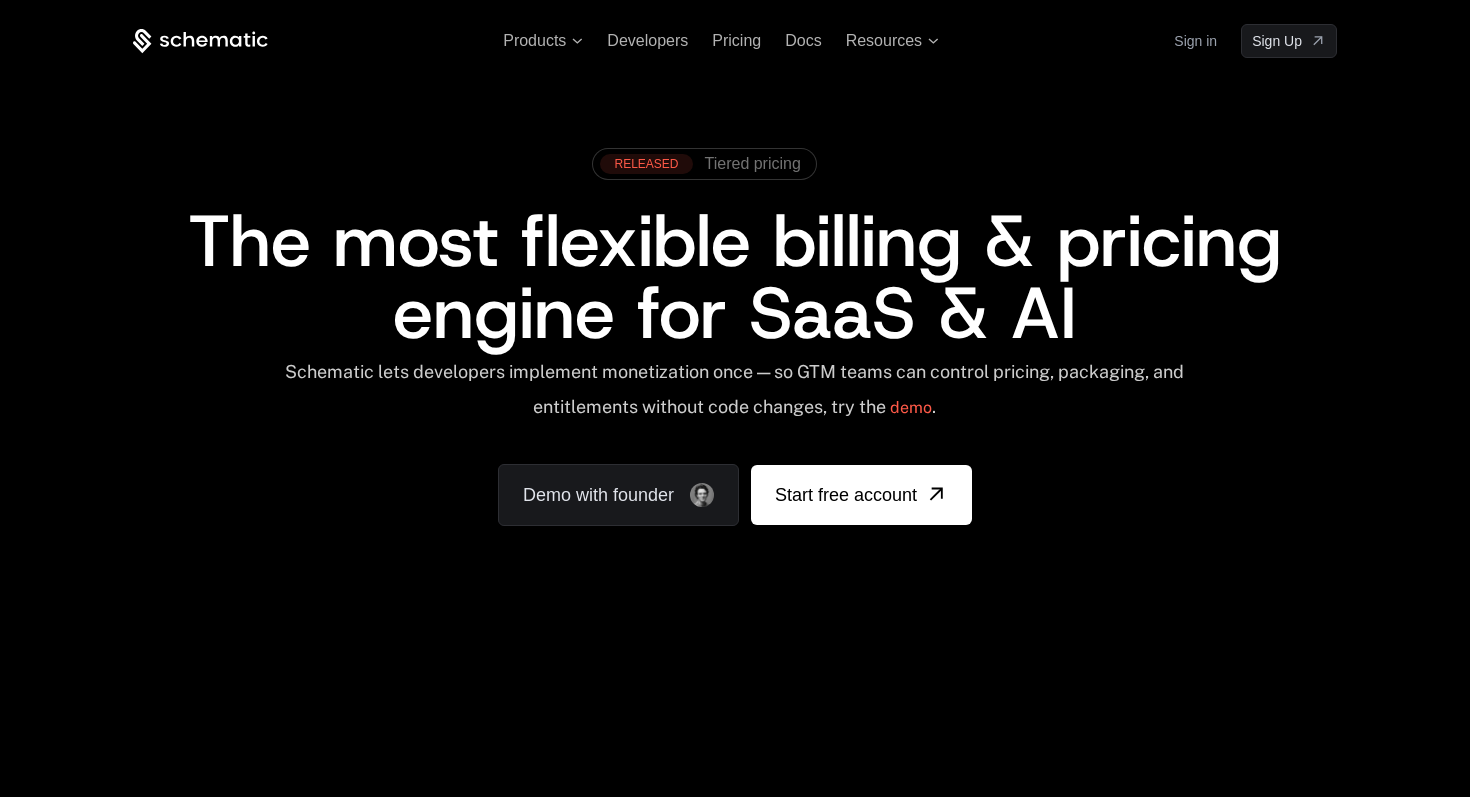 drag, startPoint x: 993, startPoint y: 255, endPoint x: 1006, endPoint y: 255, distance: 13 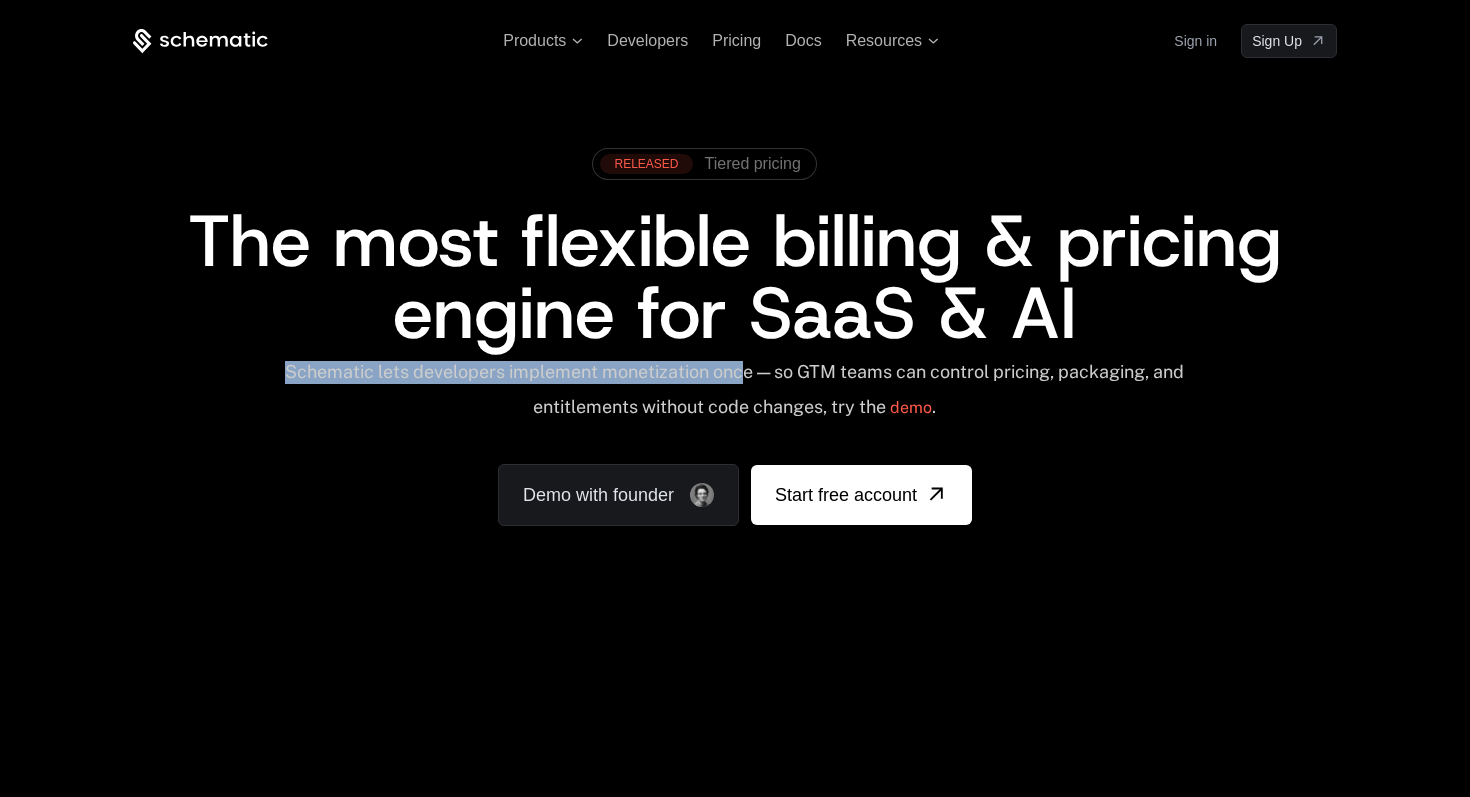 drag, startPoint x: 295, startPoint y: 379, endPoint x: 761, endPoint y: 371, distance: 466.06866 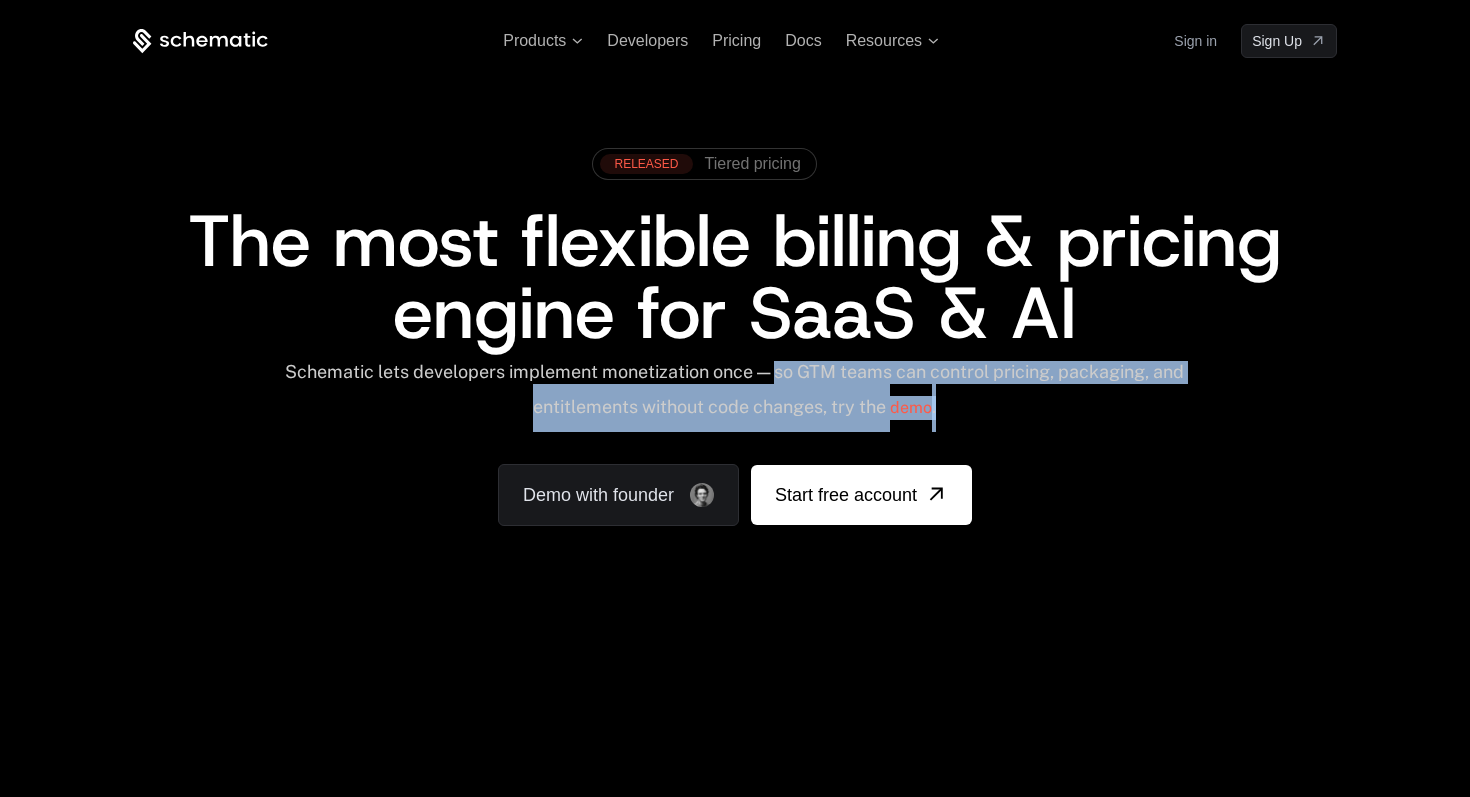 drag, startPoint x: 791, startPoint y: 375, endPoint x: 964, endPoint y: 405, distance: 175.5819 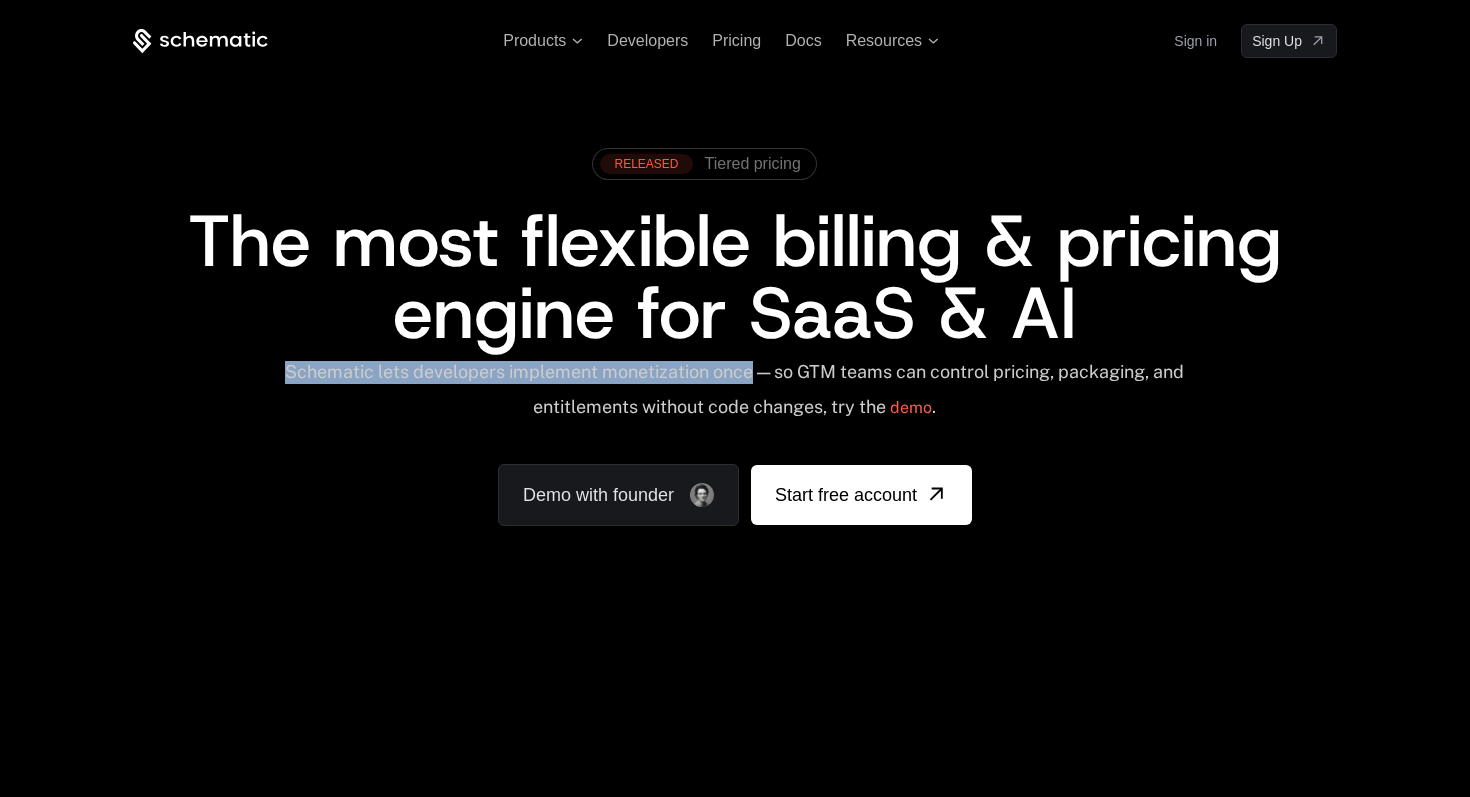 drag, startPoint x: 297, startPoint y: 374, endPoint x: 769, endPoint y: 376, distance: 472.00424 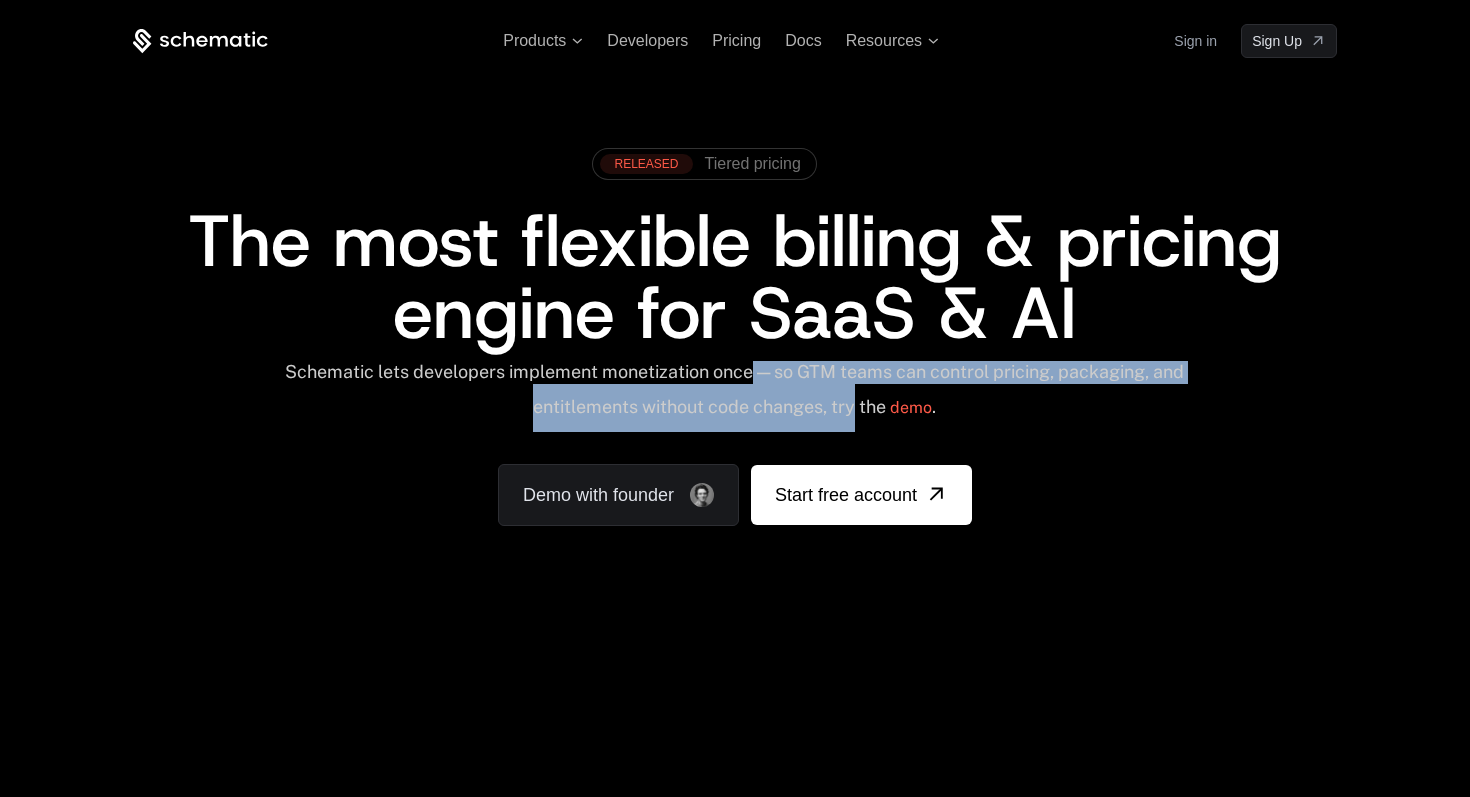 drag, startPoint x: 769, startPoint y: 376, endPoint x: 860, endPoint y: 389, distance: 91.92388 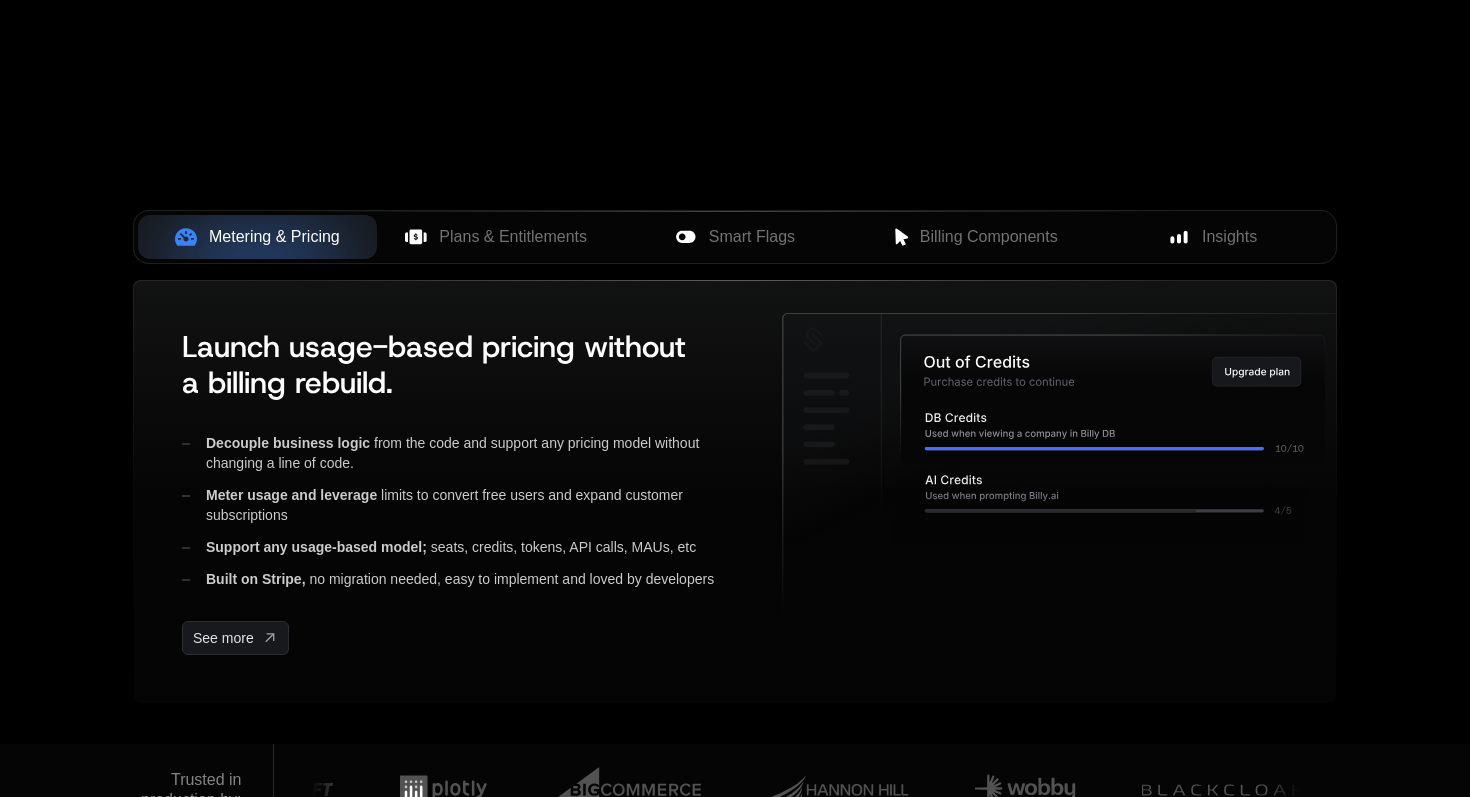 scroll, scrollTop: 806, scrollLeft: 0, axis: vertical 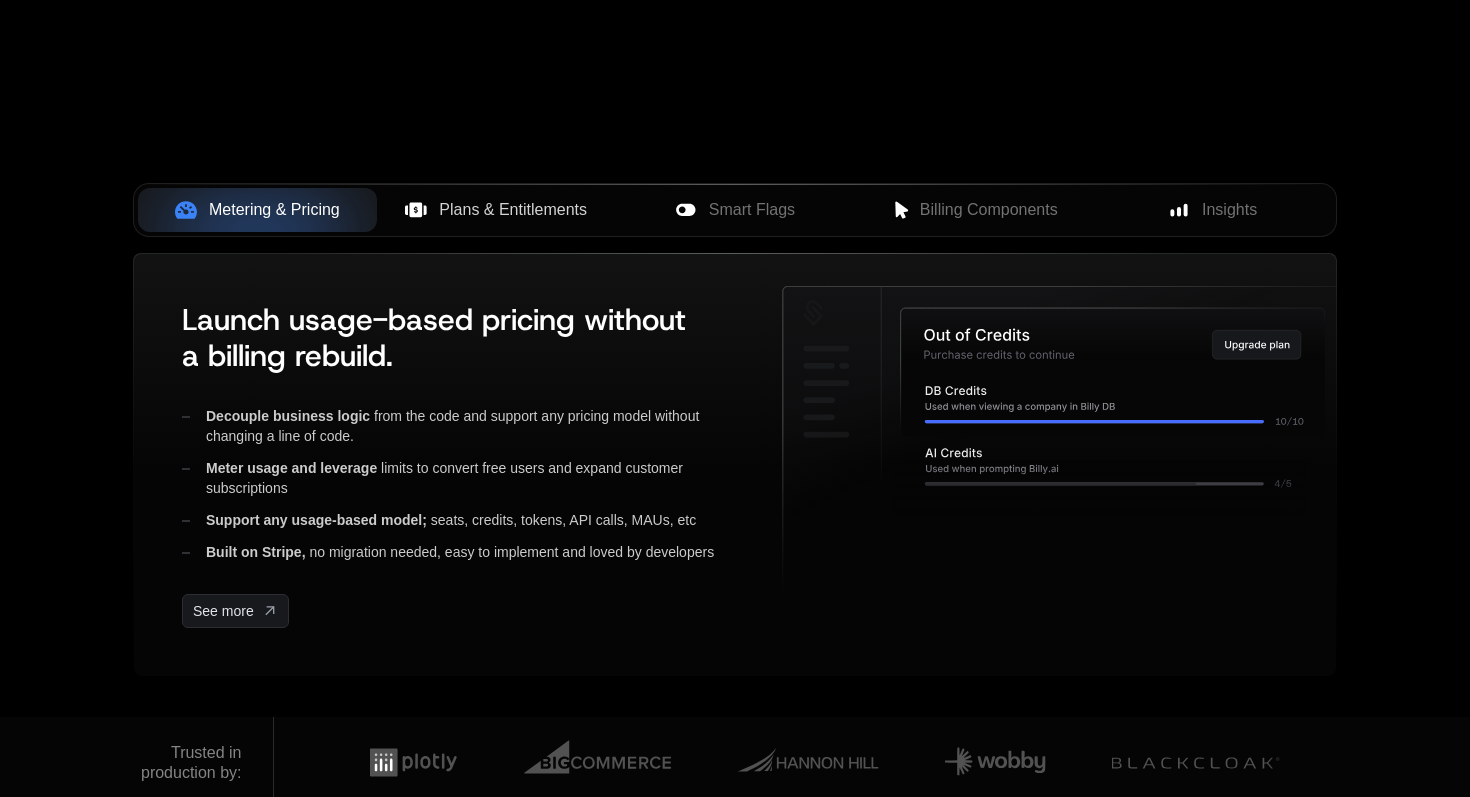 click on "Plans & Entitlements" at bounding box center [513, 210] 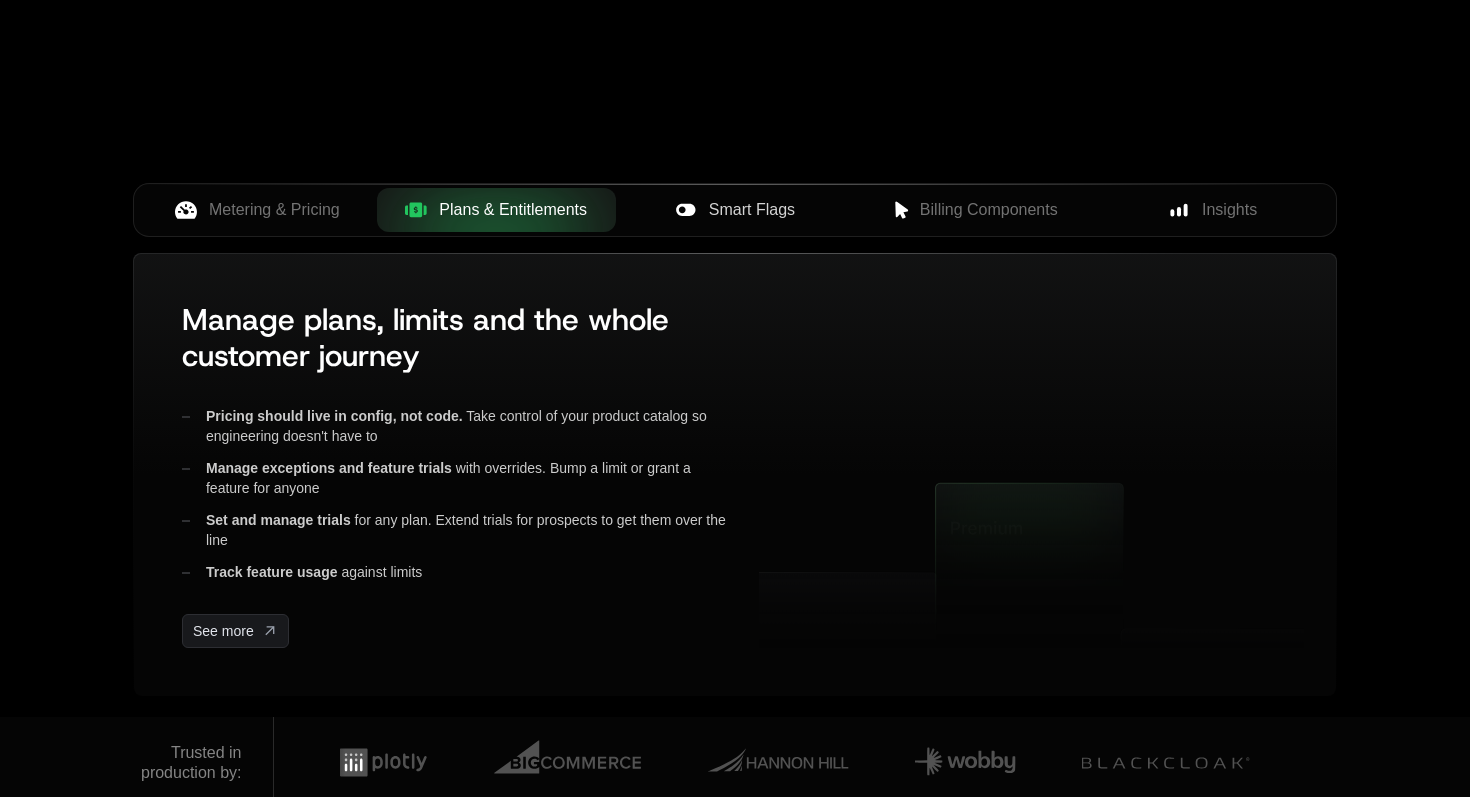 click on "Smart Flags" at bounding box center [752, 210] 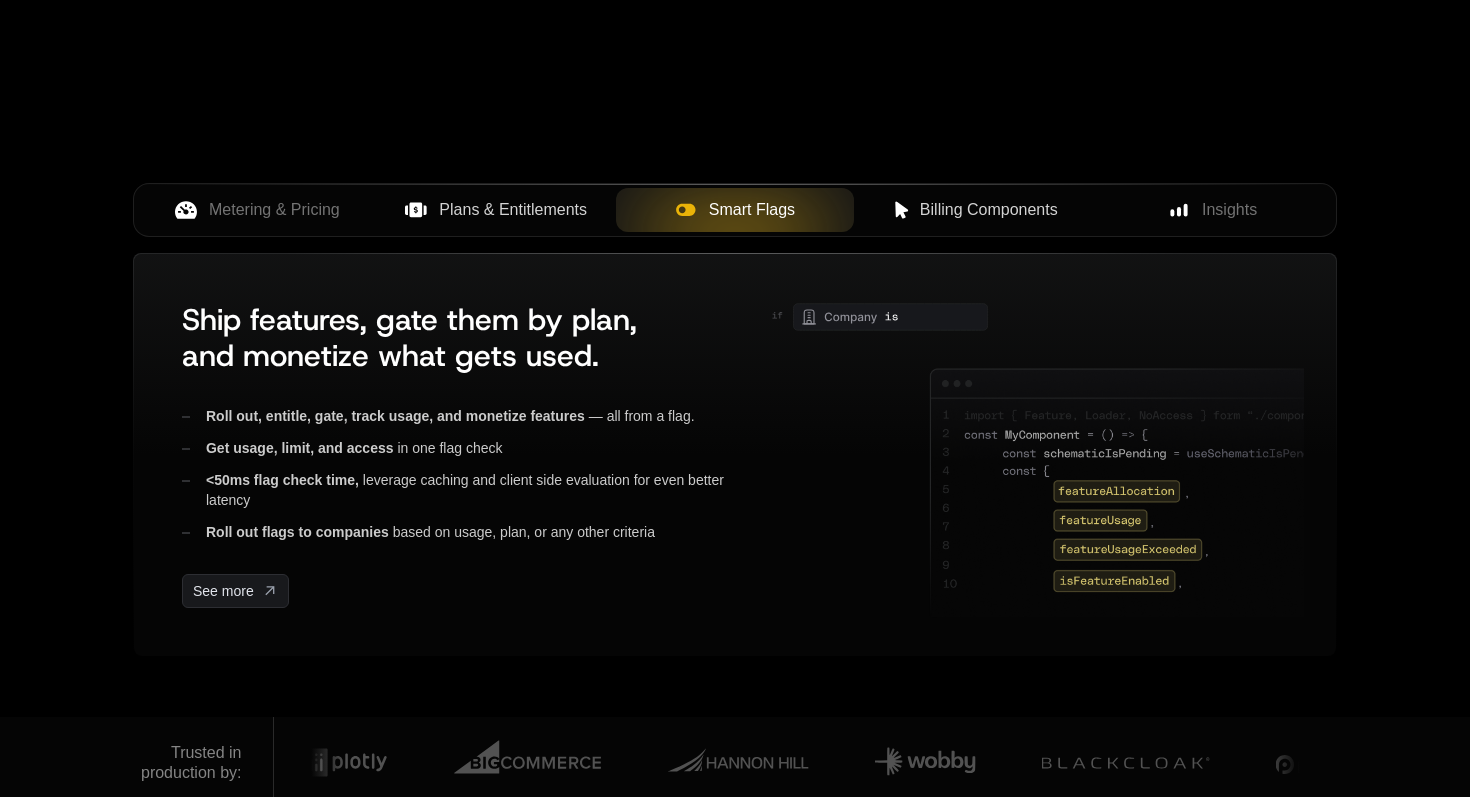 click on "Billing Components" at bounding box center (989, 210) 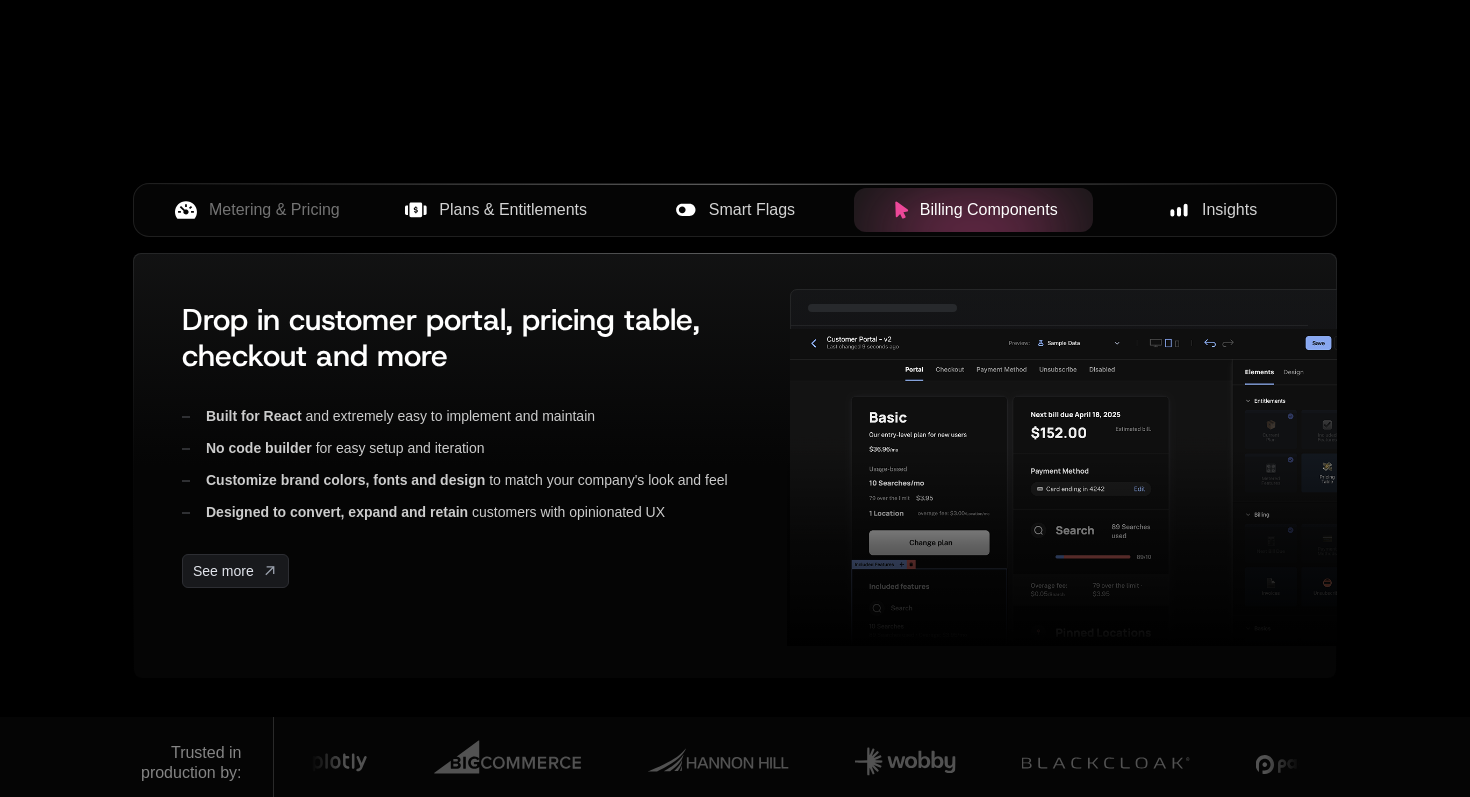 click on "Insights" at bounding box center (1212, 210) 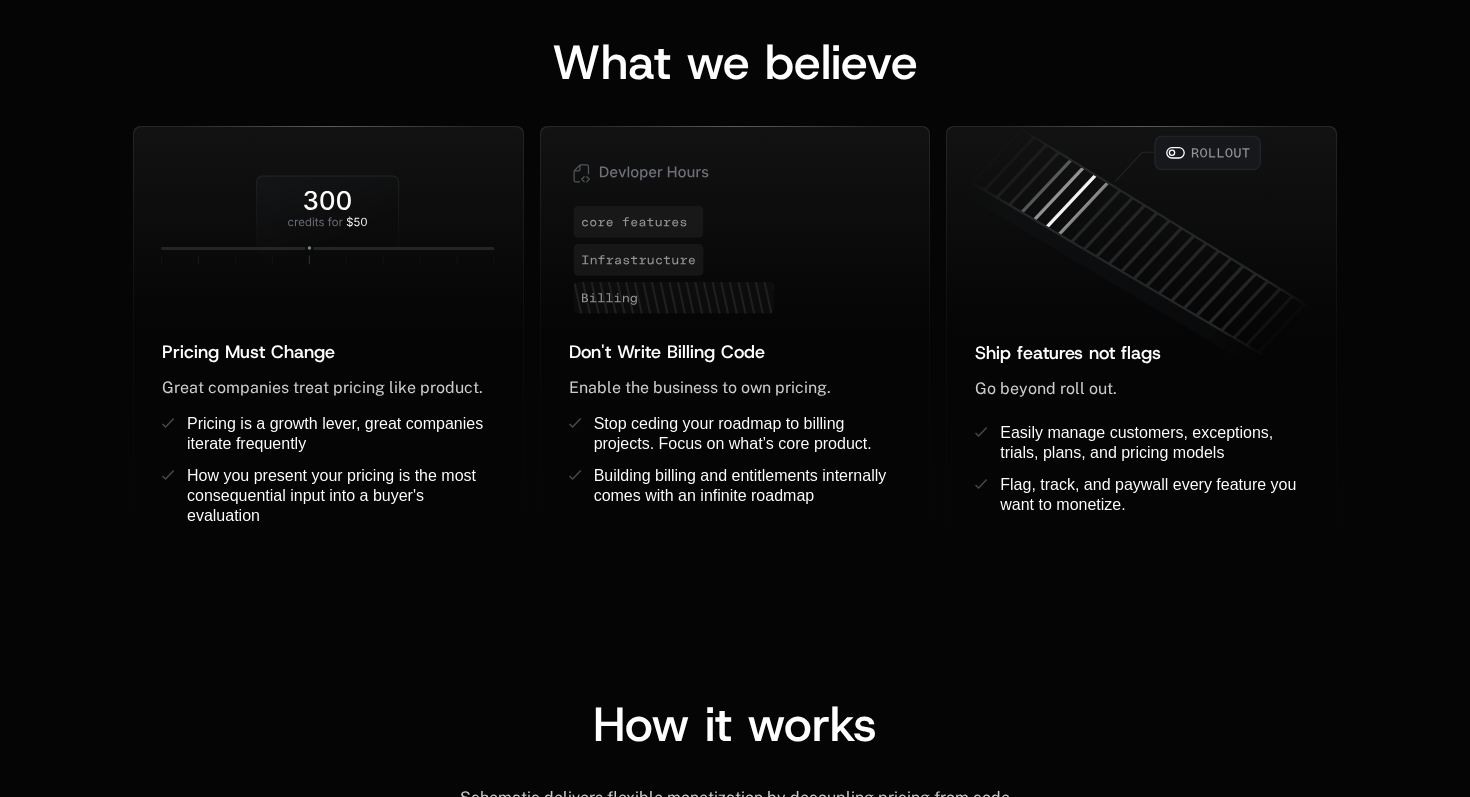 scroll, scrollTop: 1699, scrollLeft: 0, axis: vertical 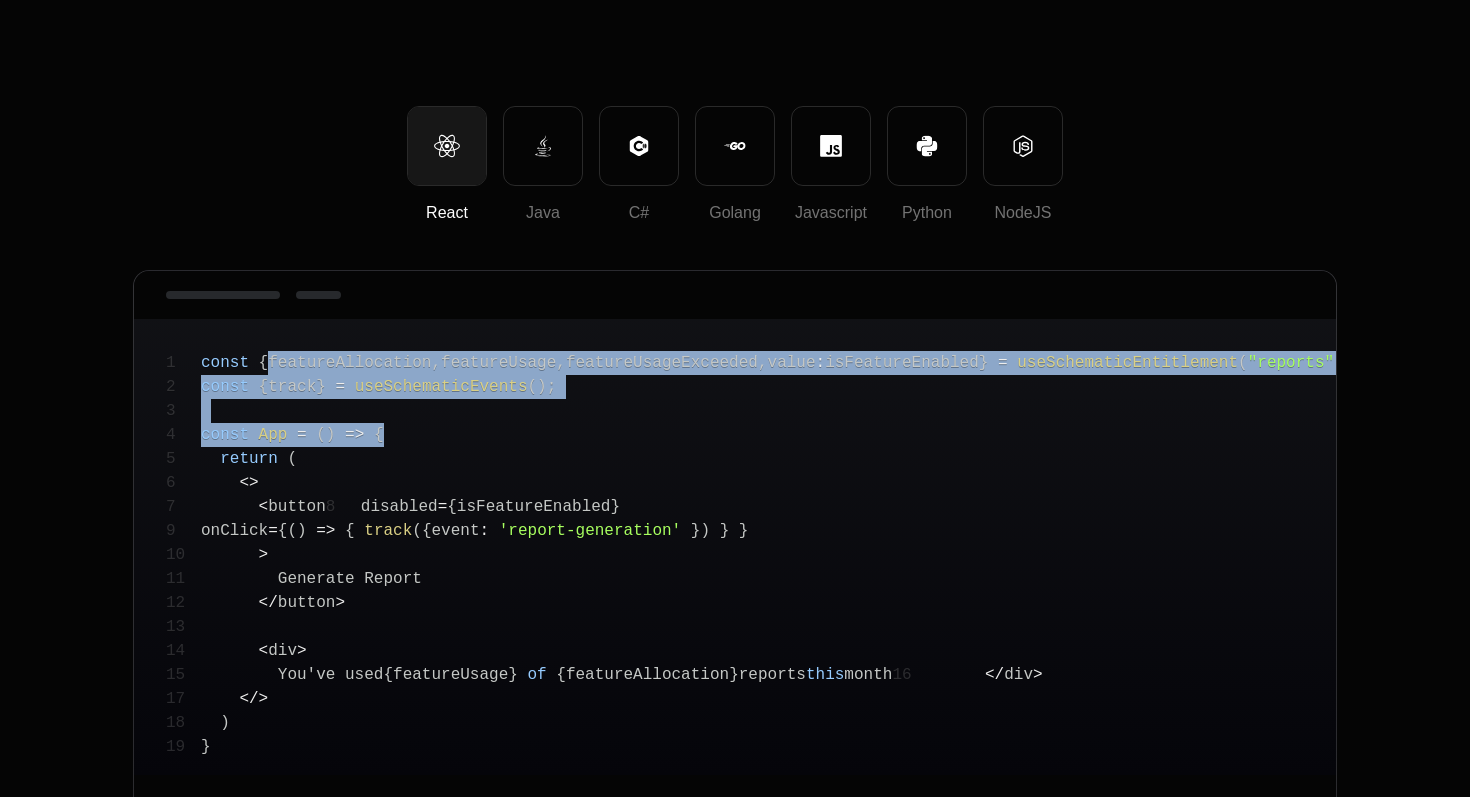 drag, startPoint x: 269, startPoint y: 361, endPoint x: 1172, endPoint y: 435, distance: 906.02704 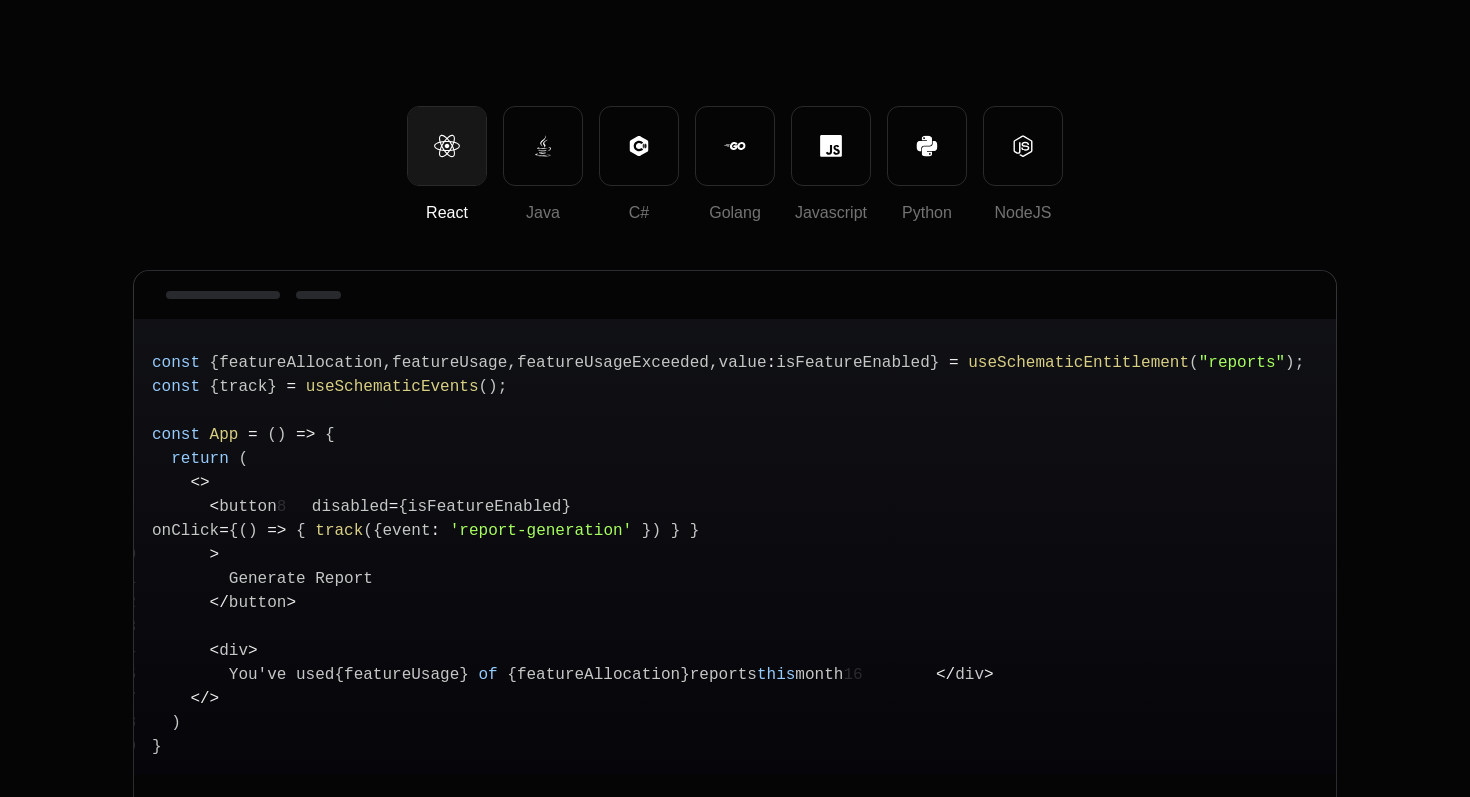 scroll, scrollTop: 0, scrollLeft: 37, axis: horizontal 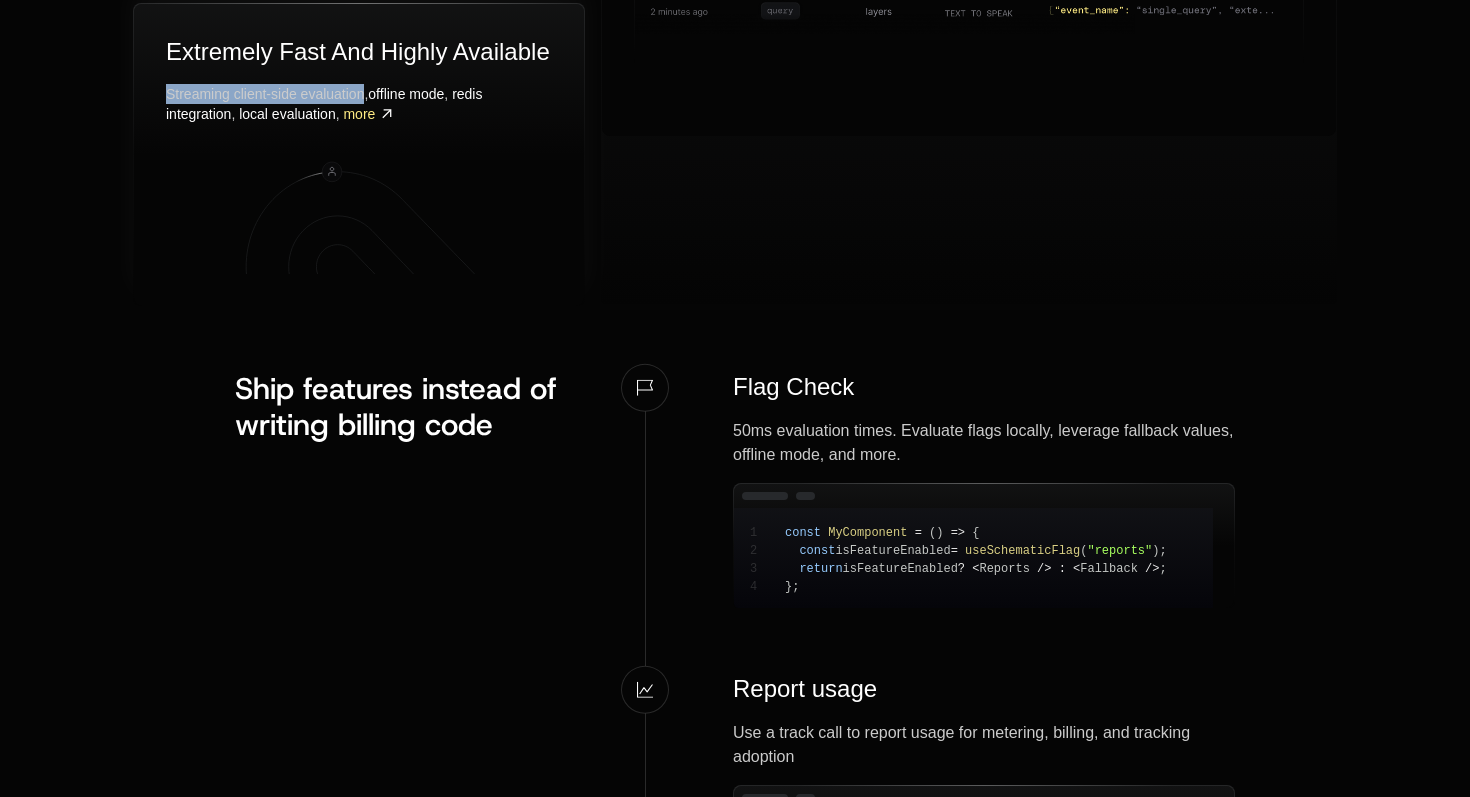 drag, startPoint x: 164, startPoint y: 97, endPoint x: 362, endPoint y: 97, distance: 198 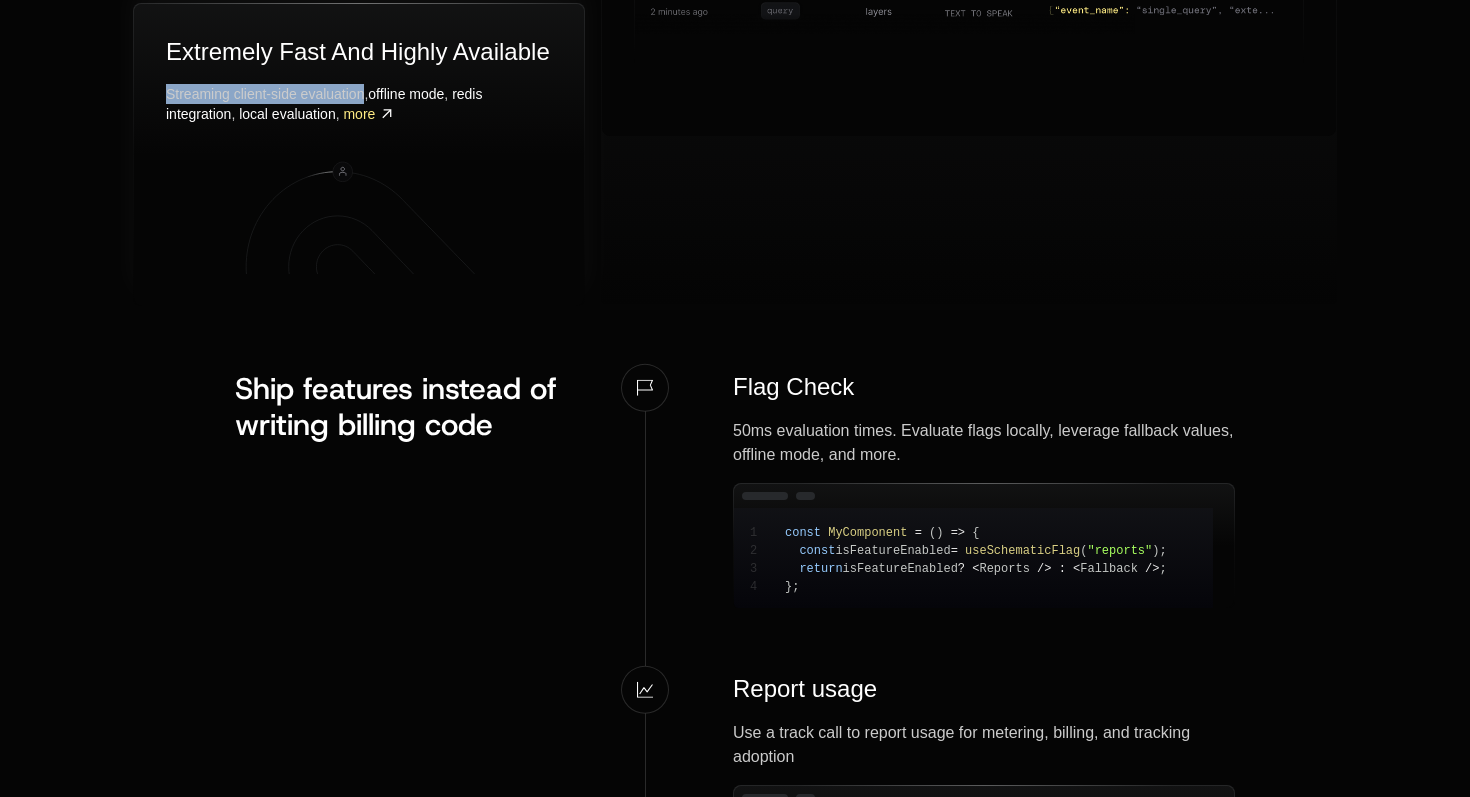 click on "Streaming client-side evaluation,  offline mode ,   redis integration ,   local evaluation ,   more" at bounding box center (359, 104) 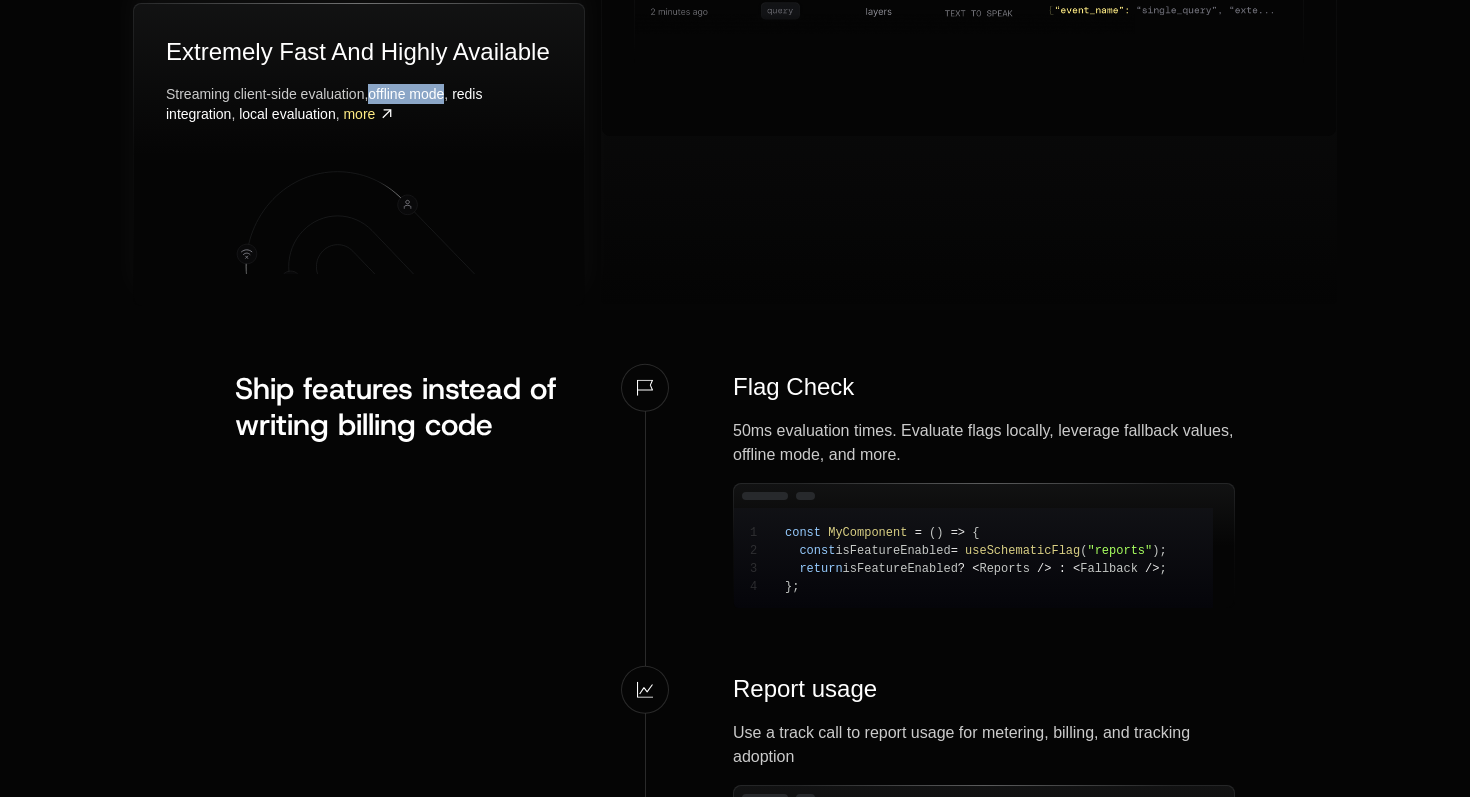 drag, startPoint x: 371, startPoint y: 94, endPoint x: 448, endPoint y: 95, distance: 77.00649 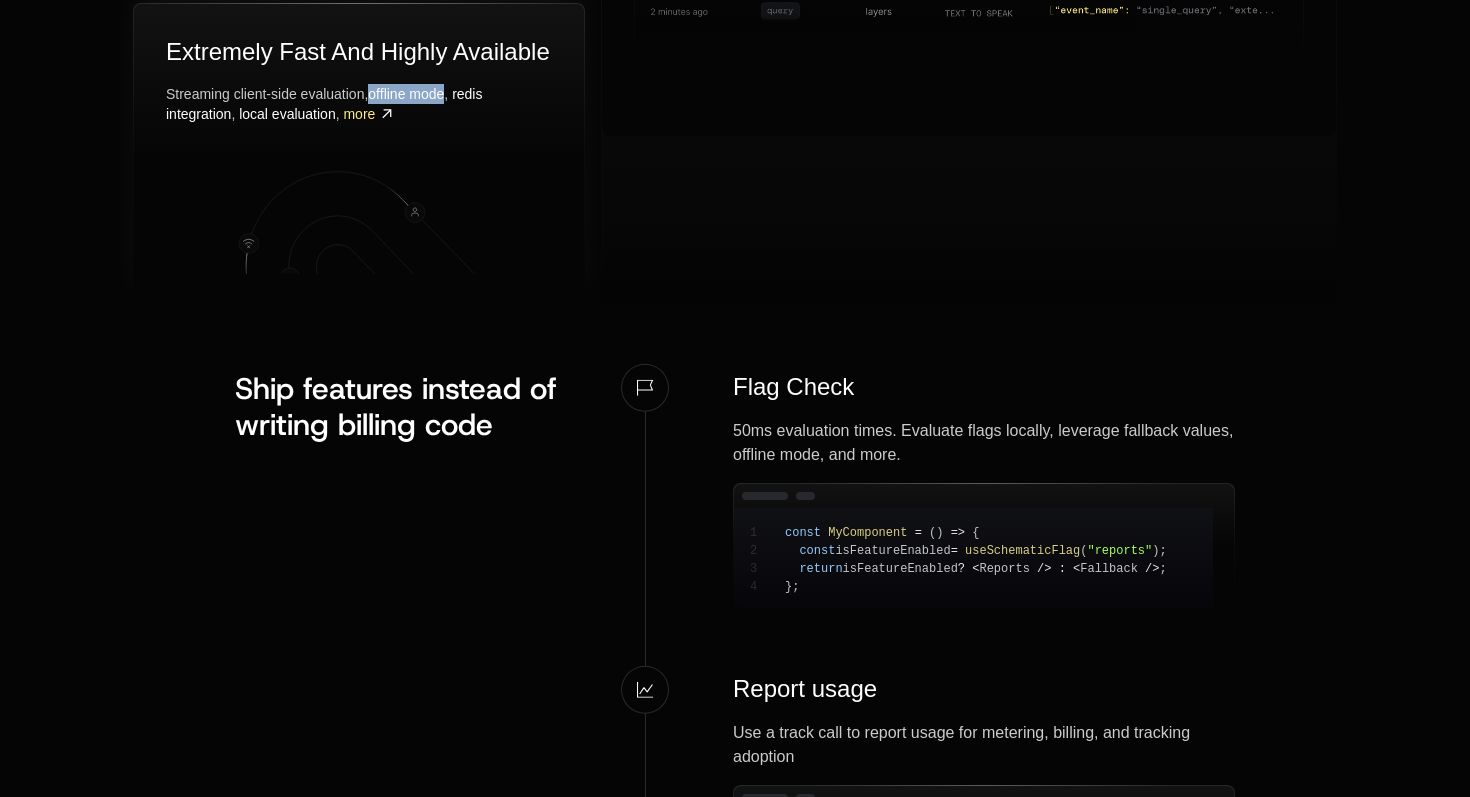 click on "Streaming client-side evaluation,  offline mode ,   redis integration ,   local evaluation ,   more" at bounding box center [359, 104] 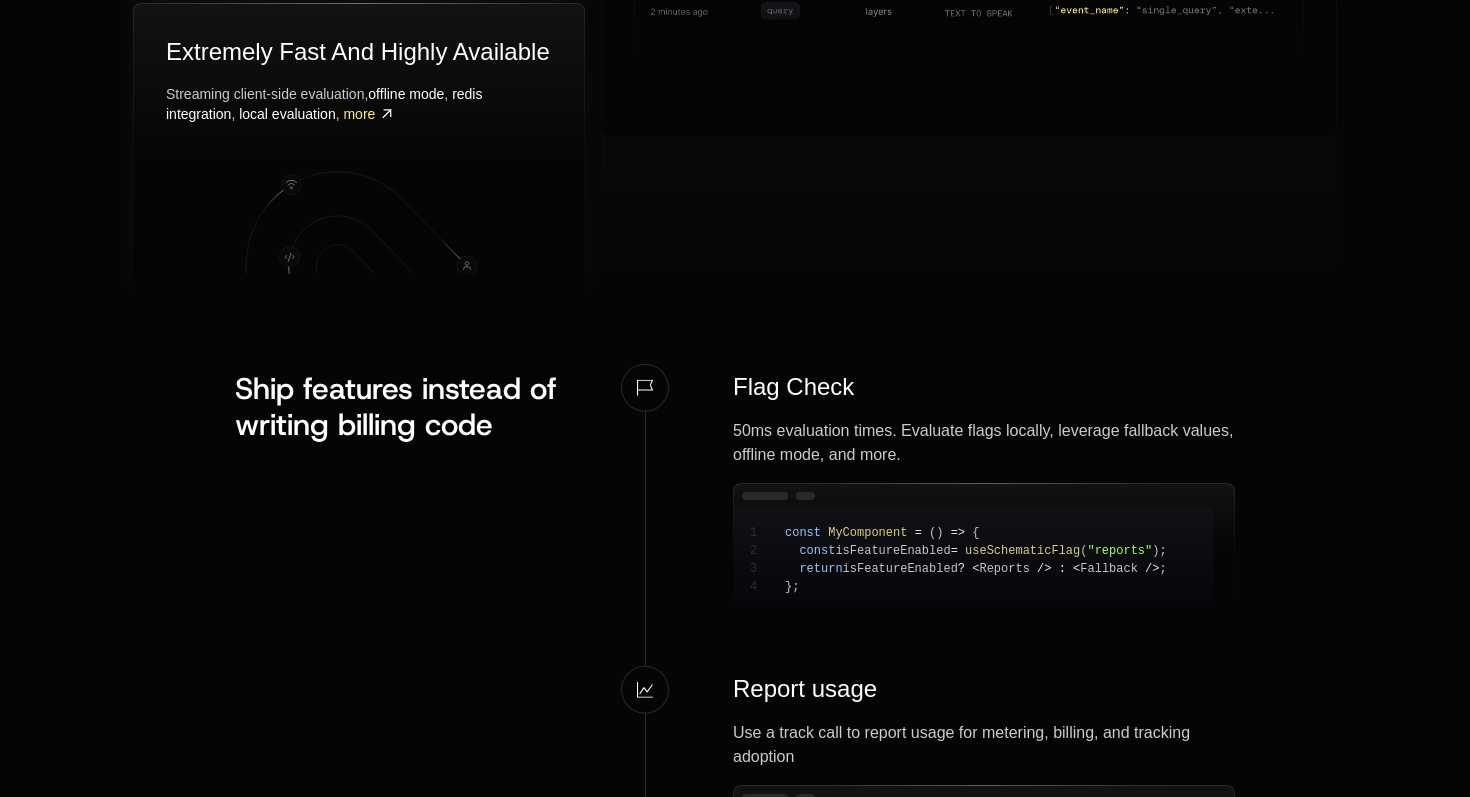 drag, startPoint x: 458, startPoint y: 95, endPoint x: 332, endPoint y: 111, distance: 127.01181 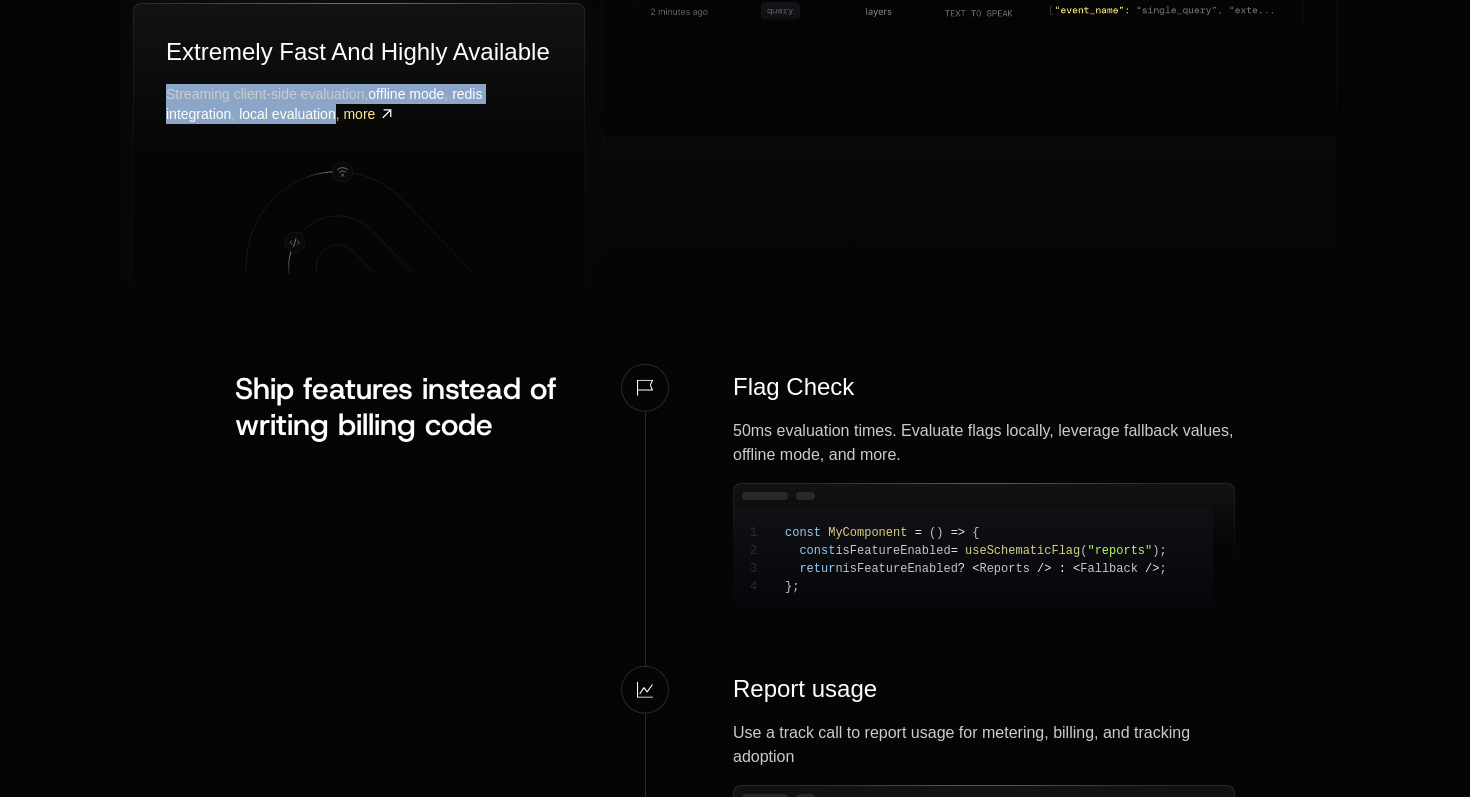 drag, startPoint x: 332, startPoint y: 111, endPoint x: 163, endPoint y: 95, distance: 169.7557 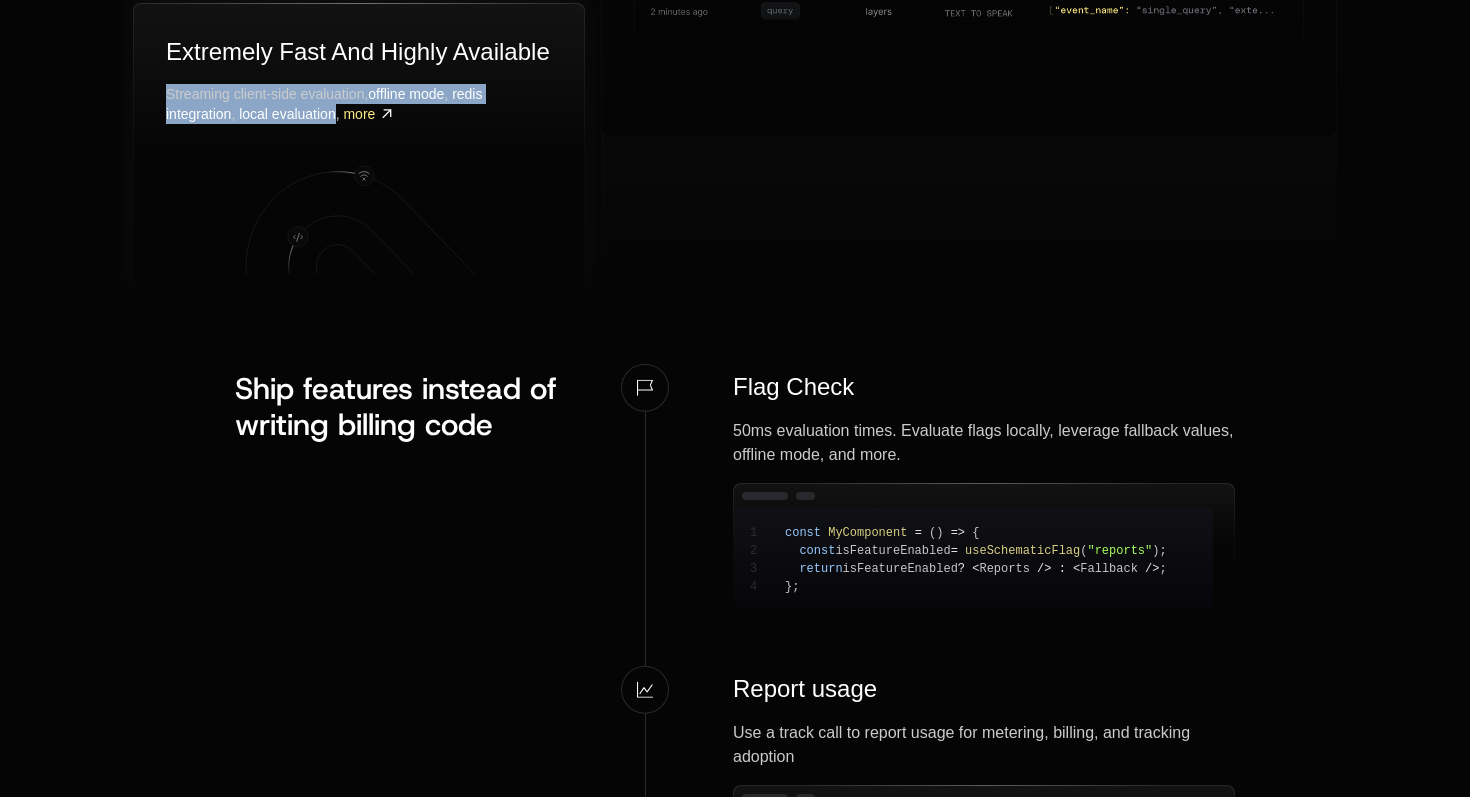 click on "Extremely Fast And Highly Available Streaming client-side evaluation,  offline mode ,   redis integration ,   local evaluation ,   more" at bounding box center [359, 155] 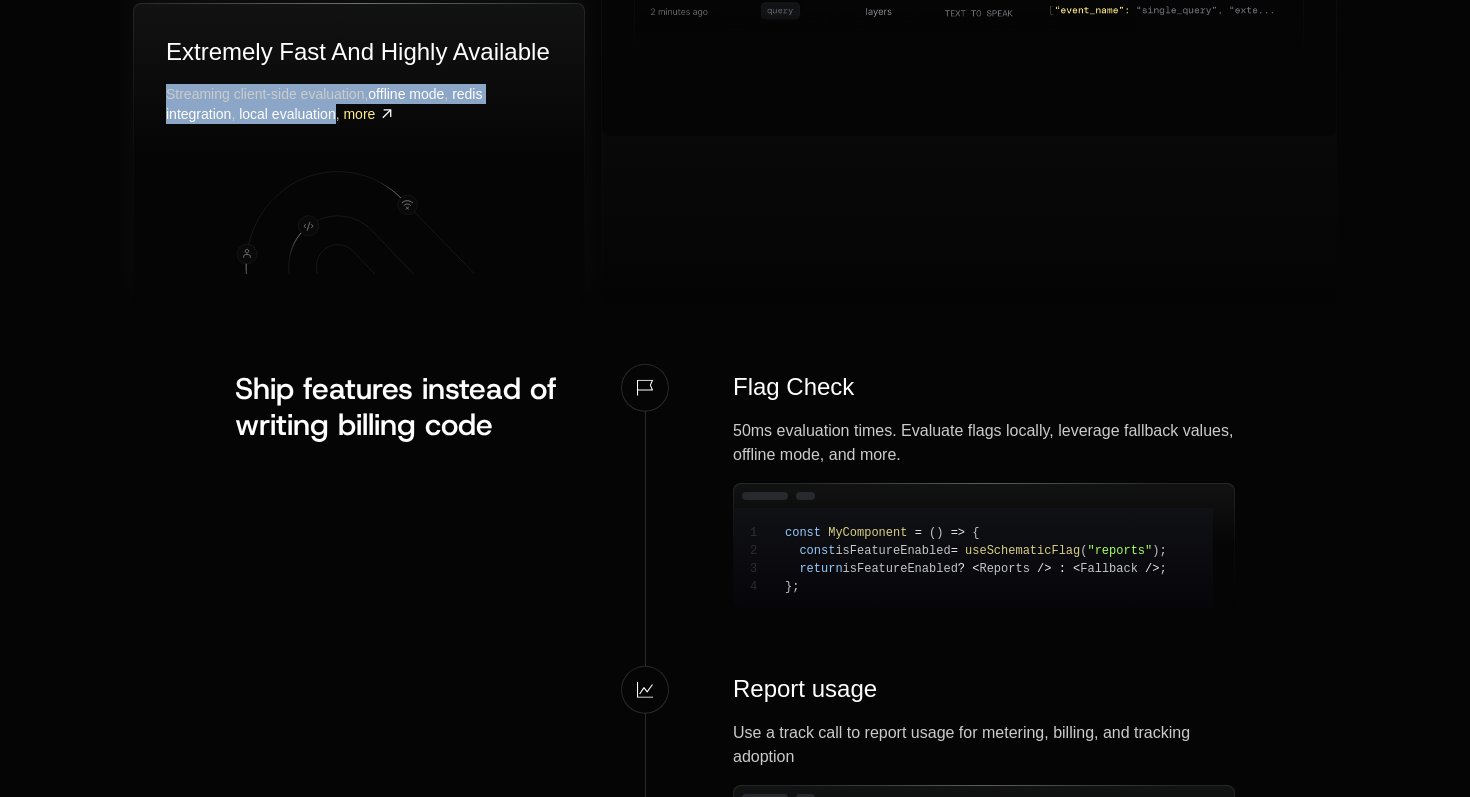drag, startPoint x: 163, startPoint y: 95, endPoint x: 329, endPoint y: 112, distance: 166.86821 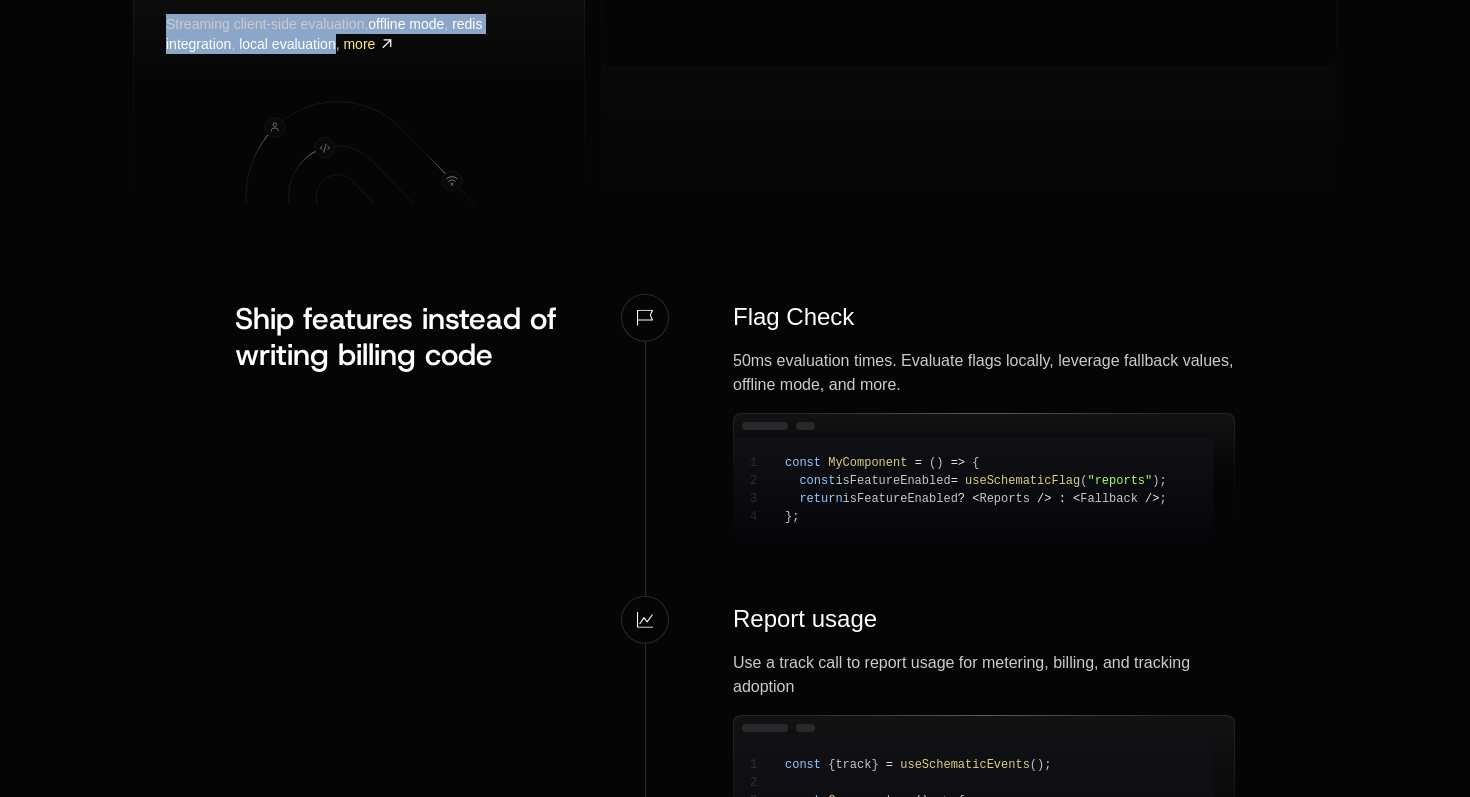 scroll, scrollTop: 1658, scrollLeft: 0, axis: vertical 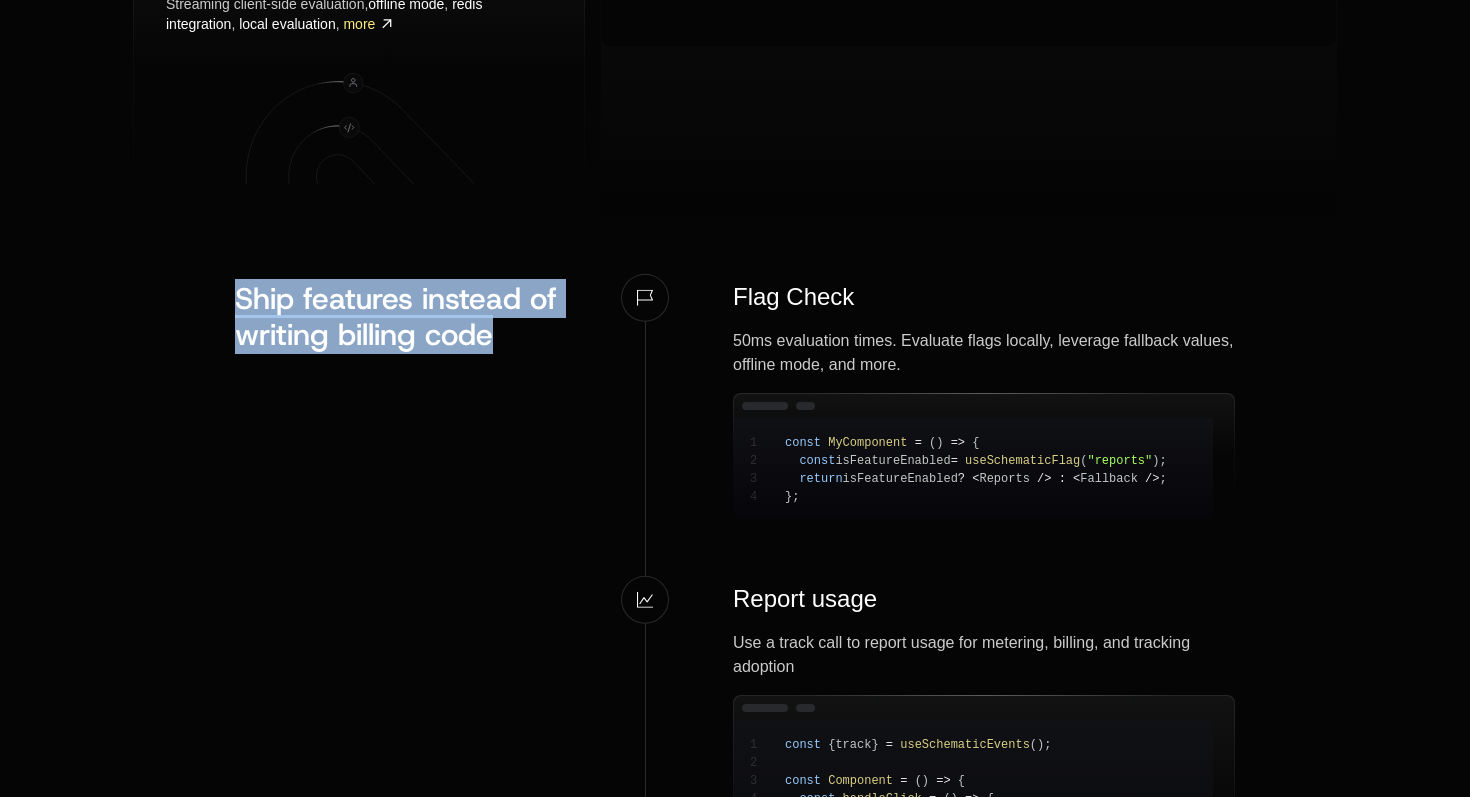 drag, startPoint x: 236, startPoint y: 302, endPoint x: 525, endPoint y: 337, distance: 291.11166 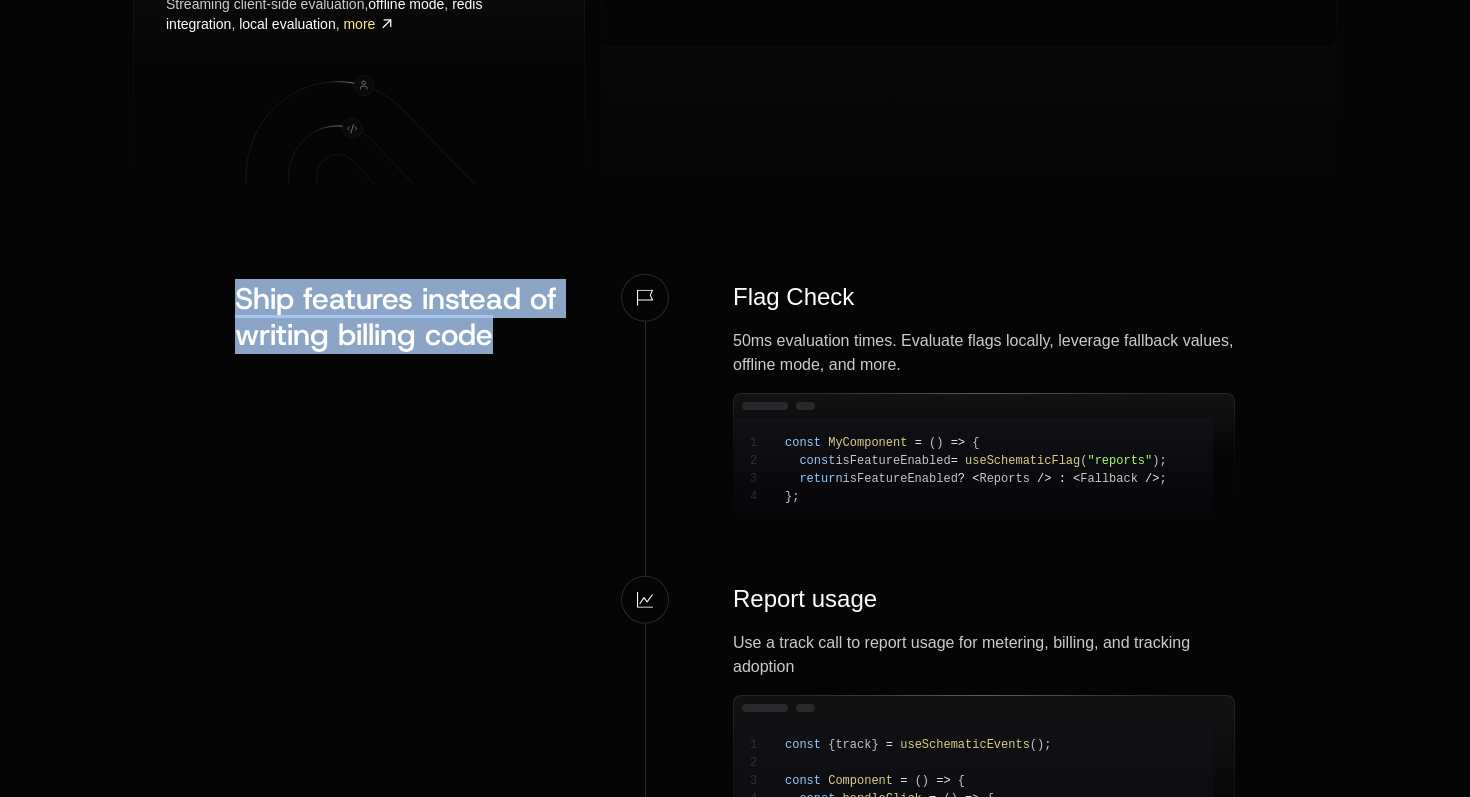 click on "Ship features instead of writing billing code" at bounding box center [396, 317] 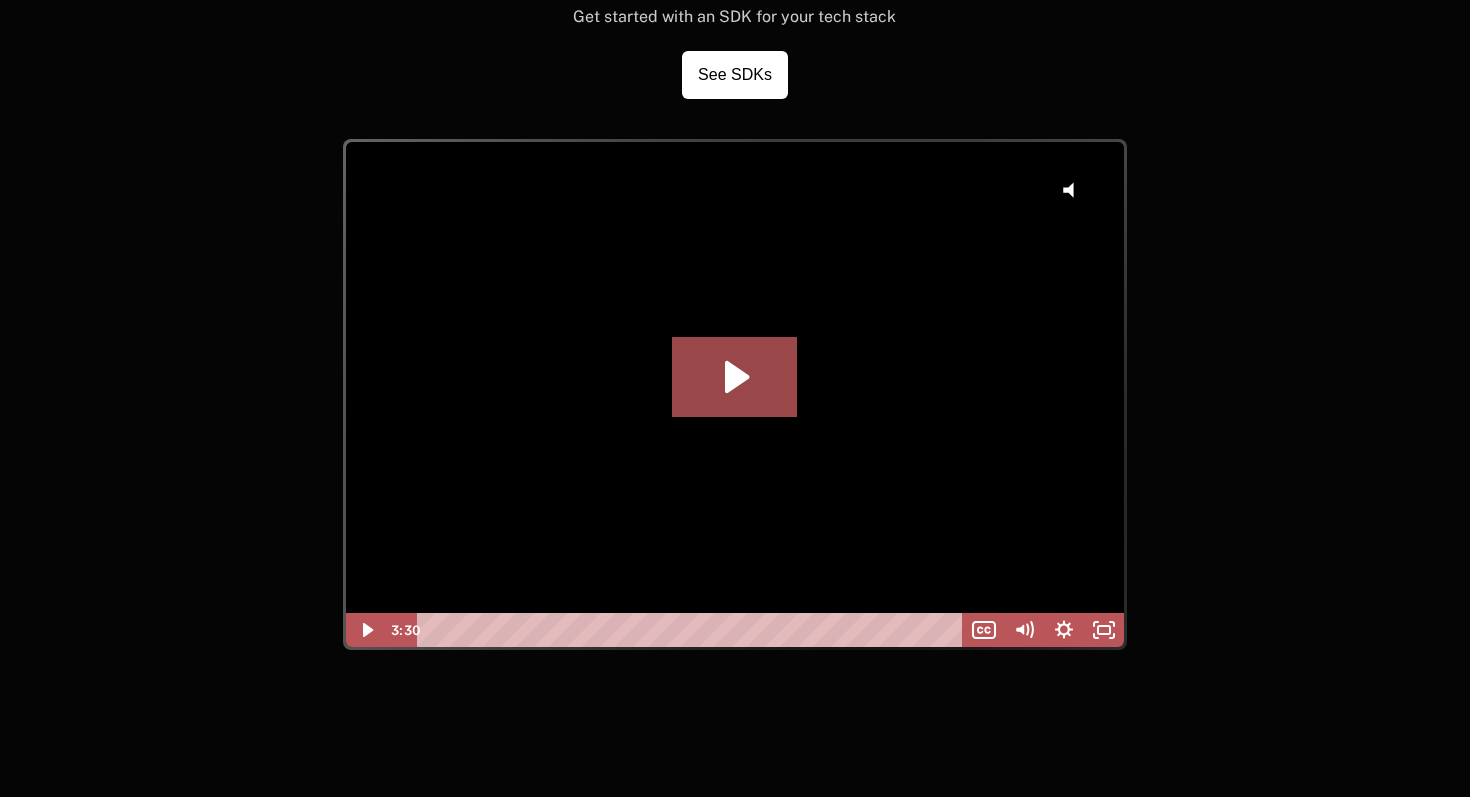 scroll, scrollTop: 4794, scrollLeft: 0, axis: vertical 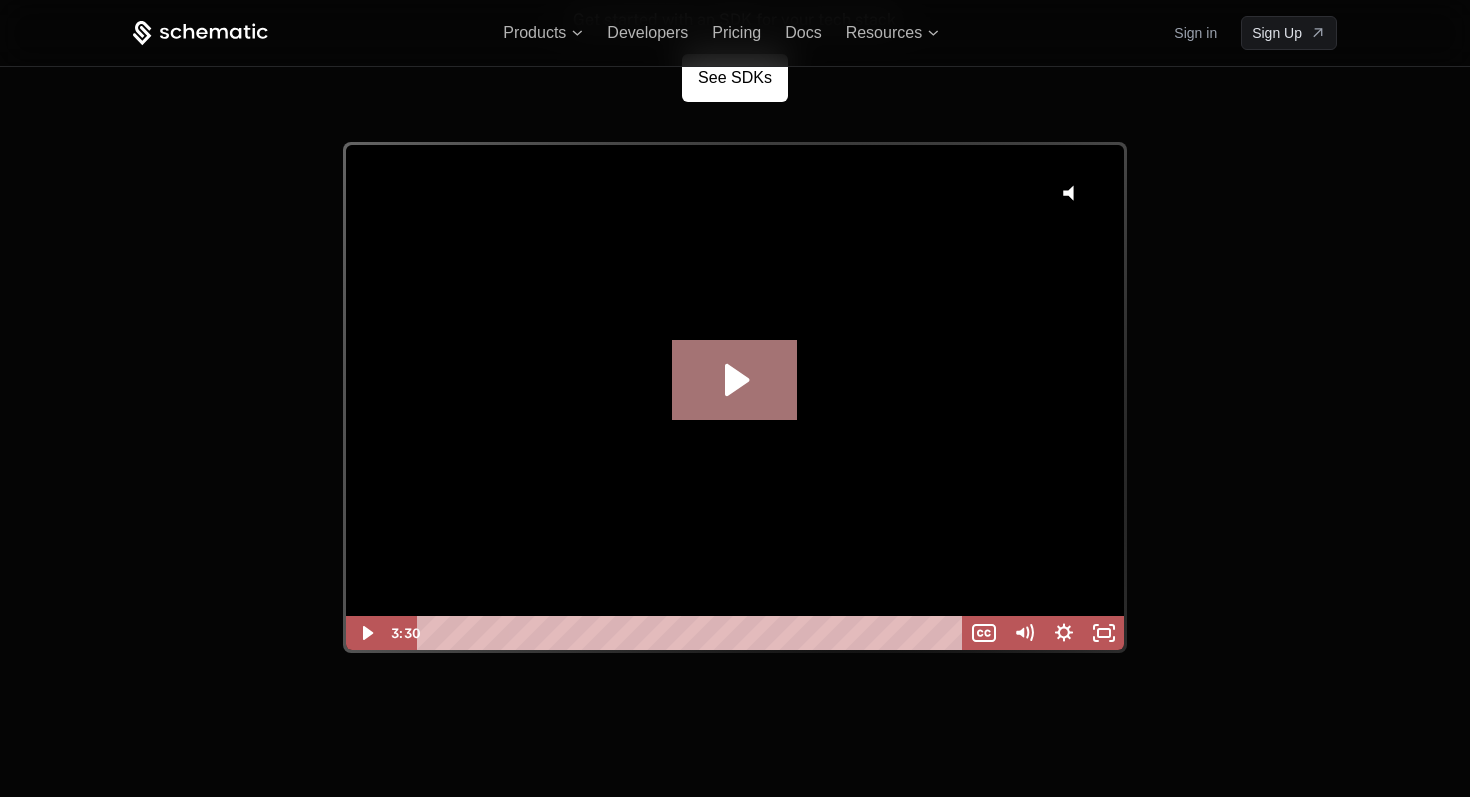 click 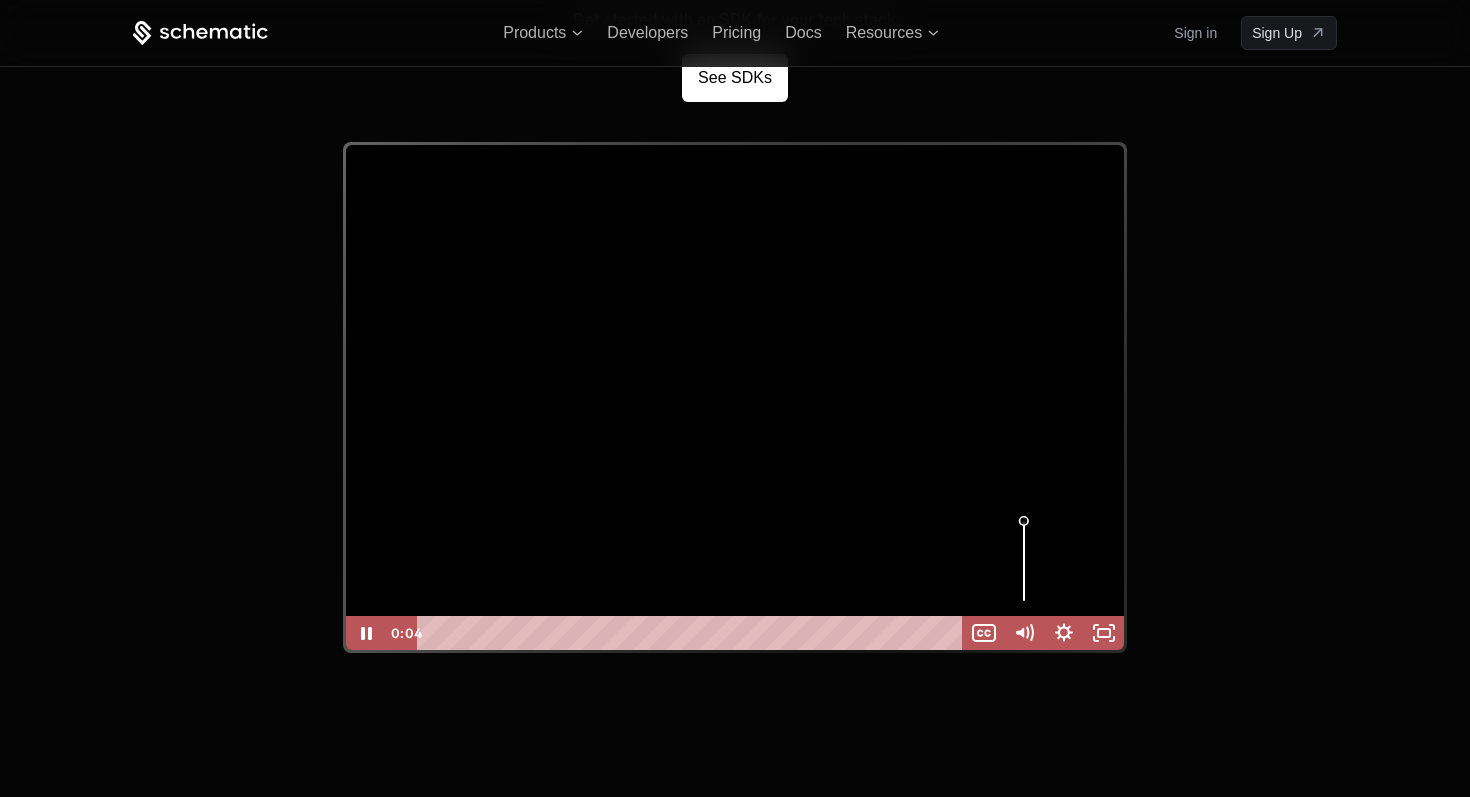 click at bounding box center (1024, 561) 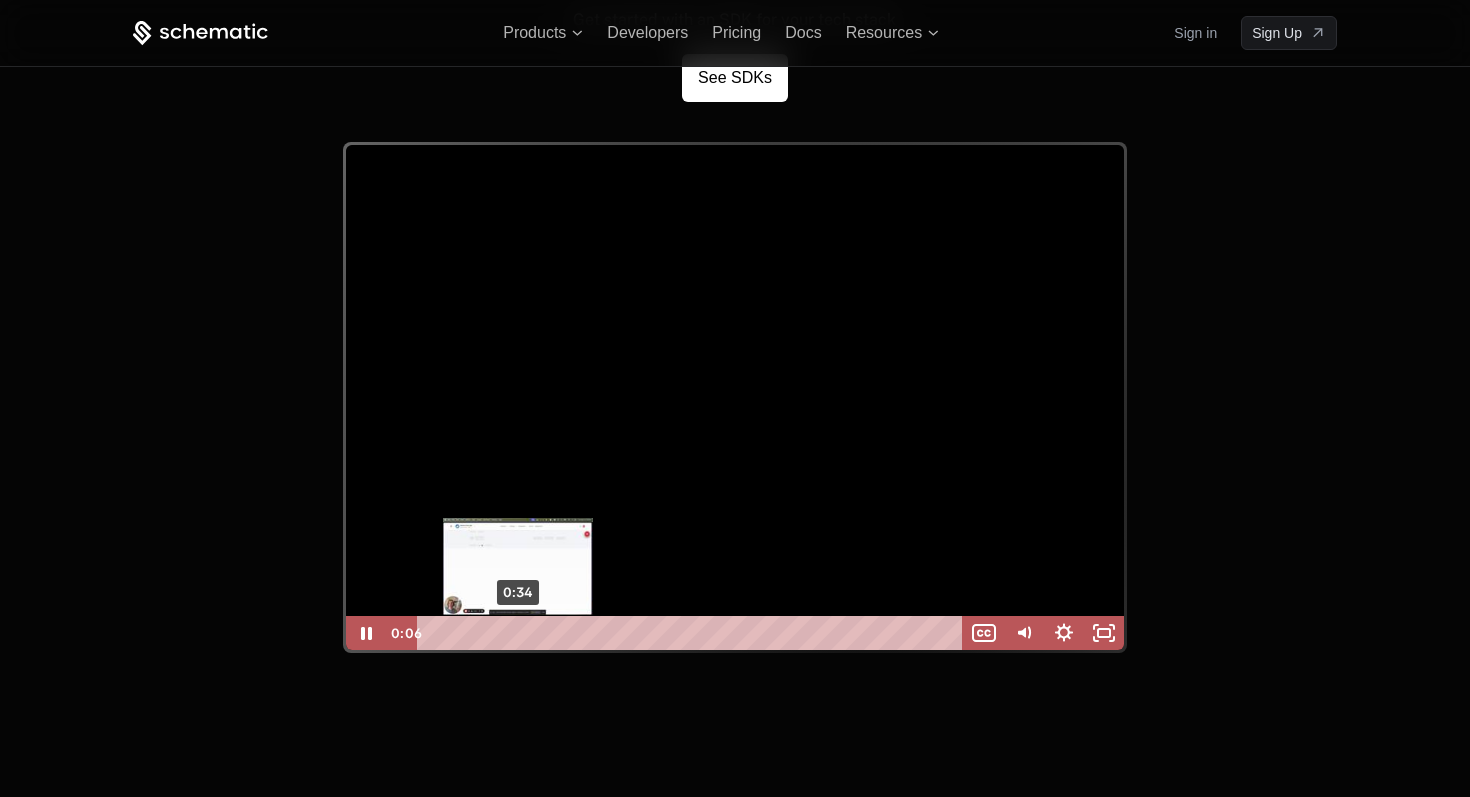 click on "0:34" at bounding box center [693, 633] 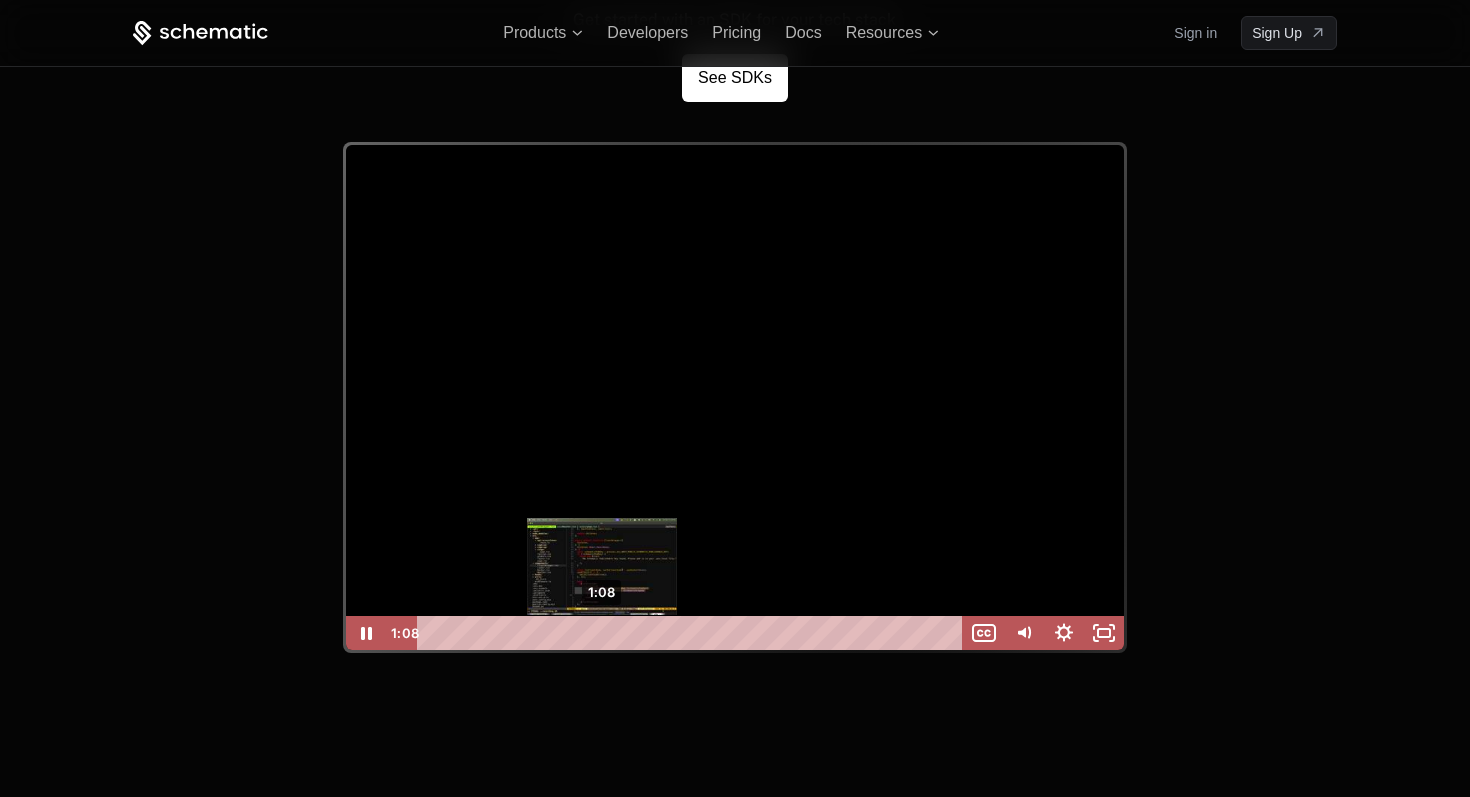 click on "1:08" at bounding box center (693, 633) 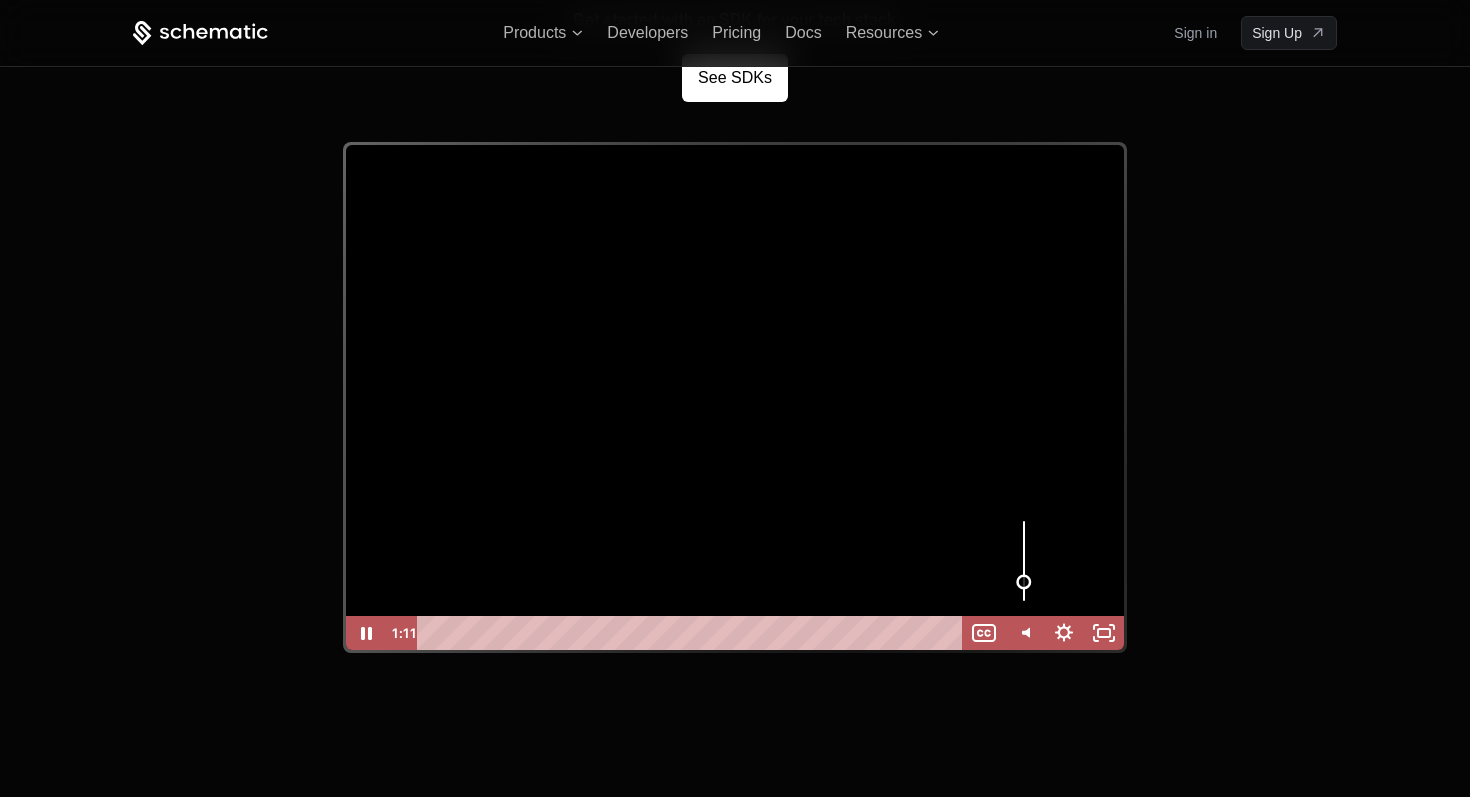click at bounding box center (1024, 561) 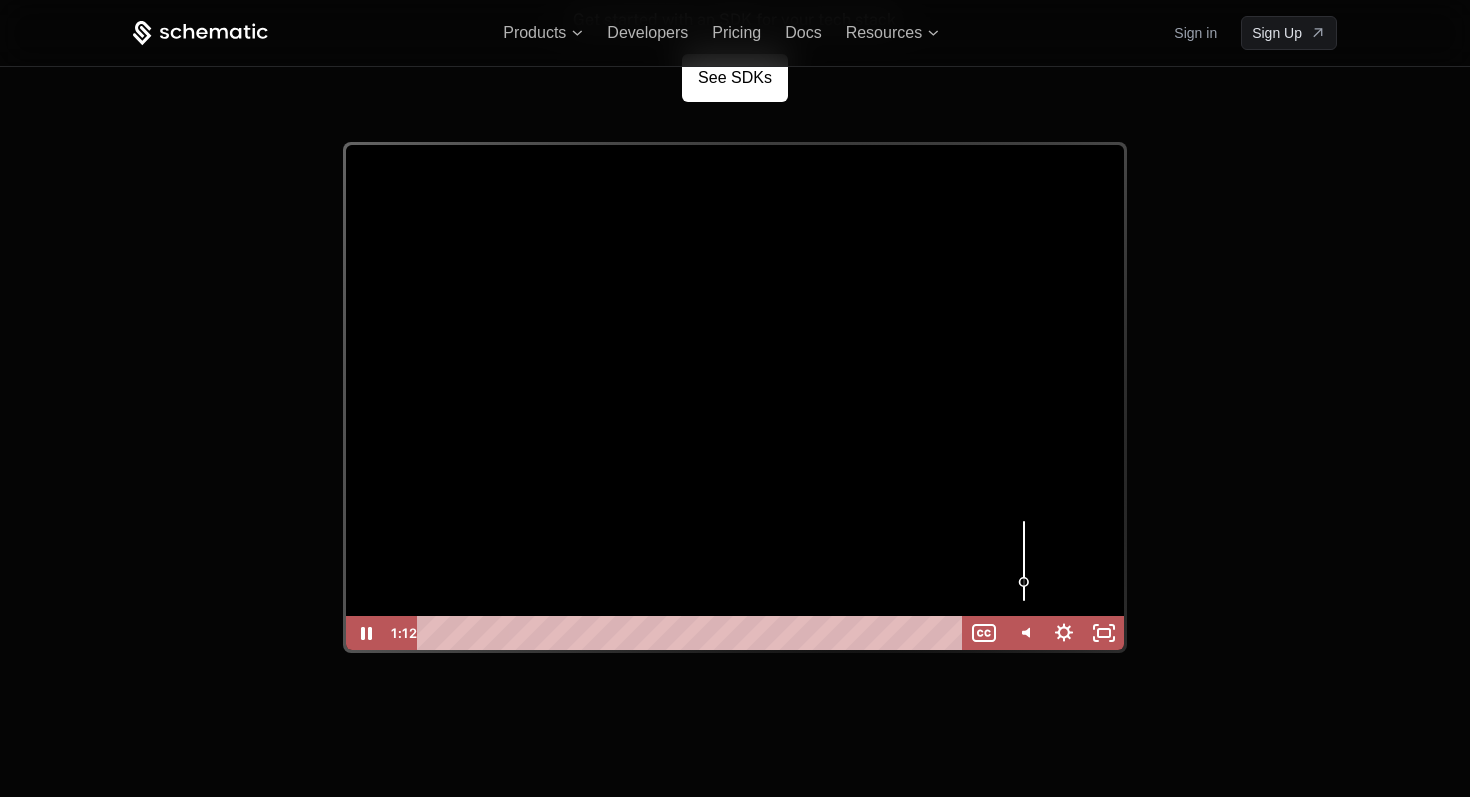 click at bounding box center (1024, 561) 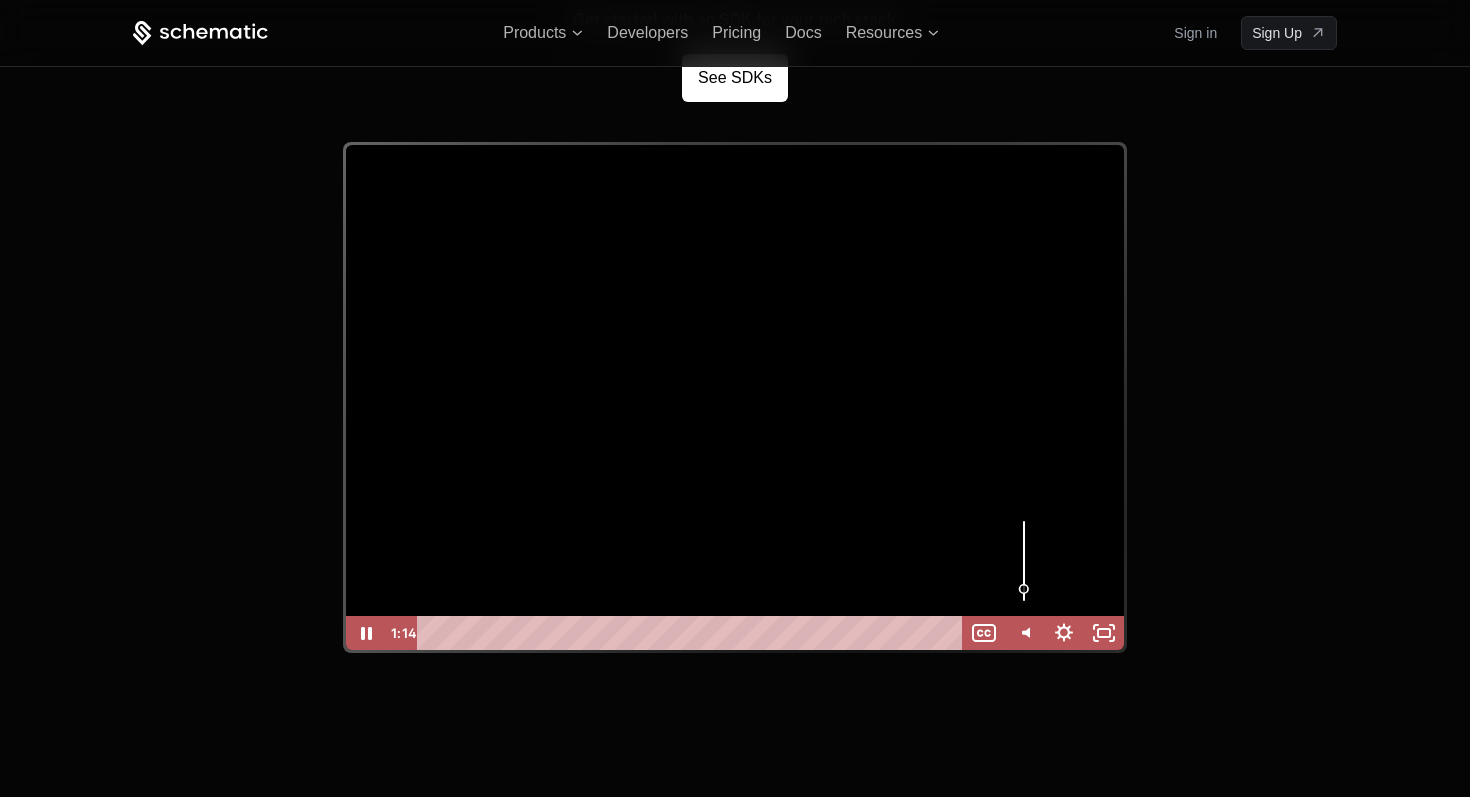 click at bounding box center (1024, 561) 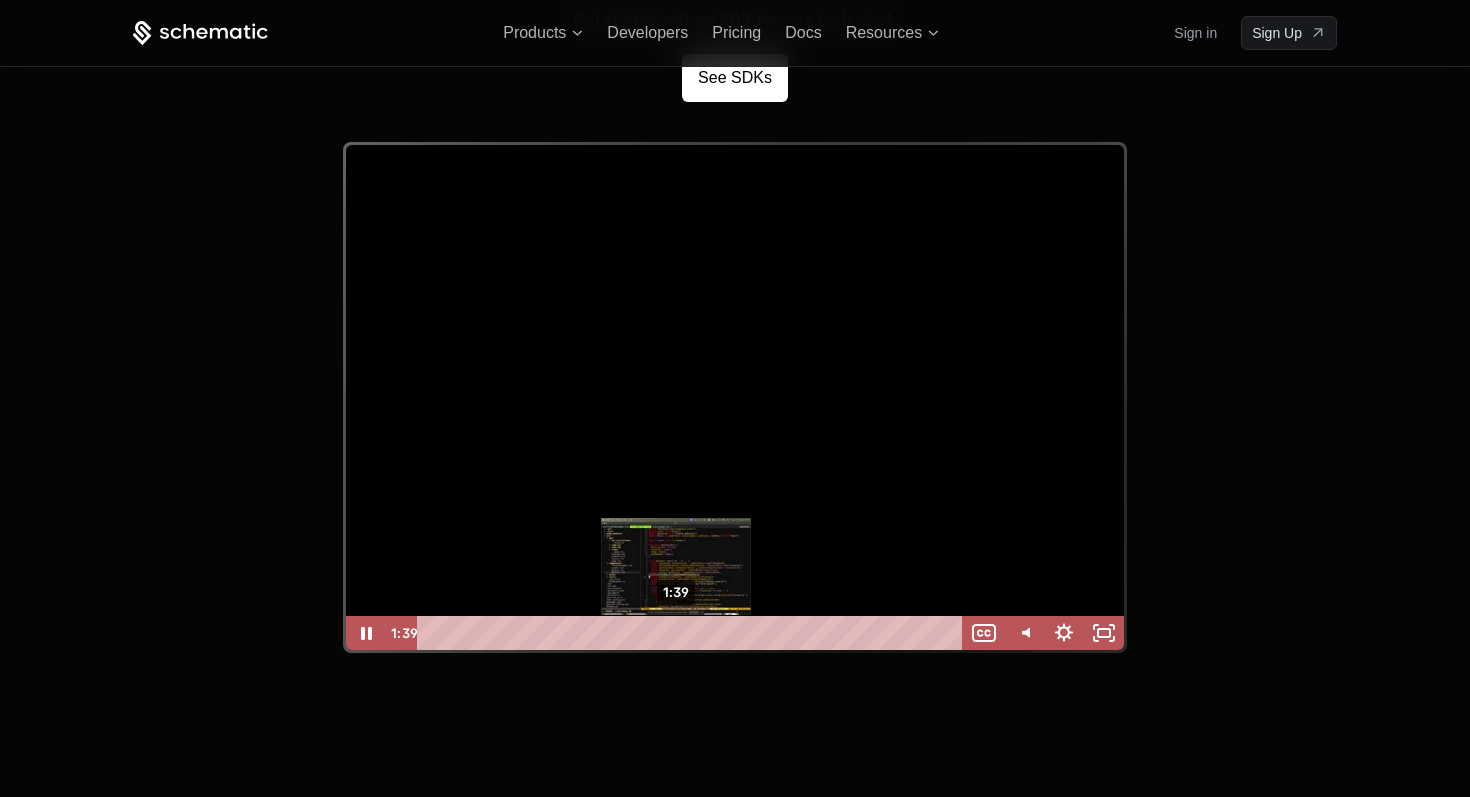 click on "1:39" at bounding box center (693, 633) 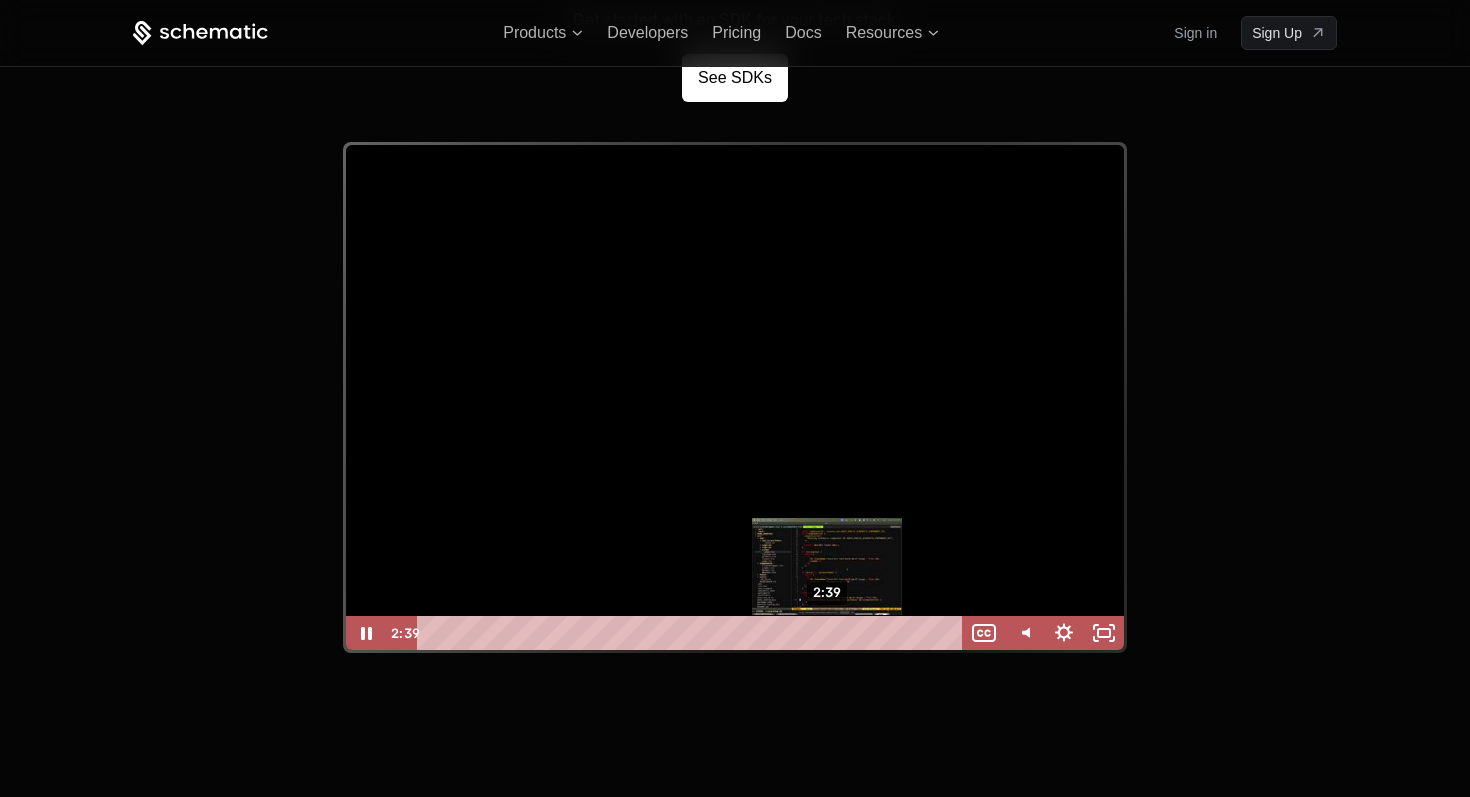click on "2:39" at bounding box center [693, 633] 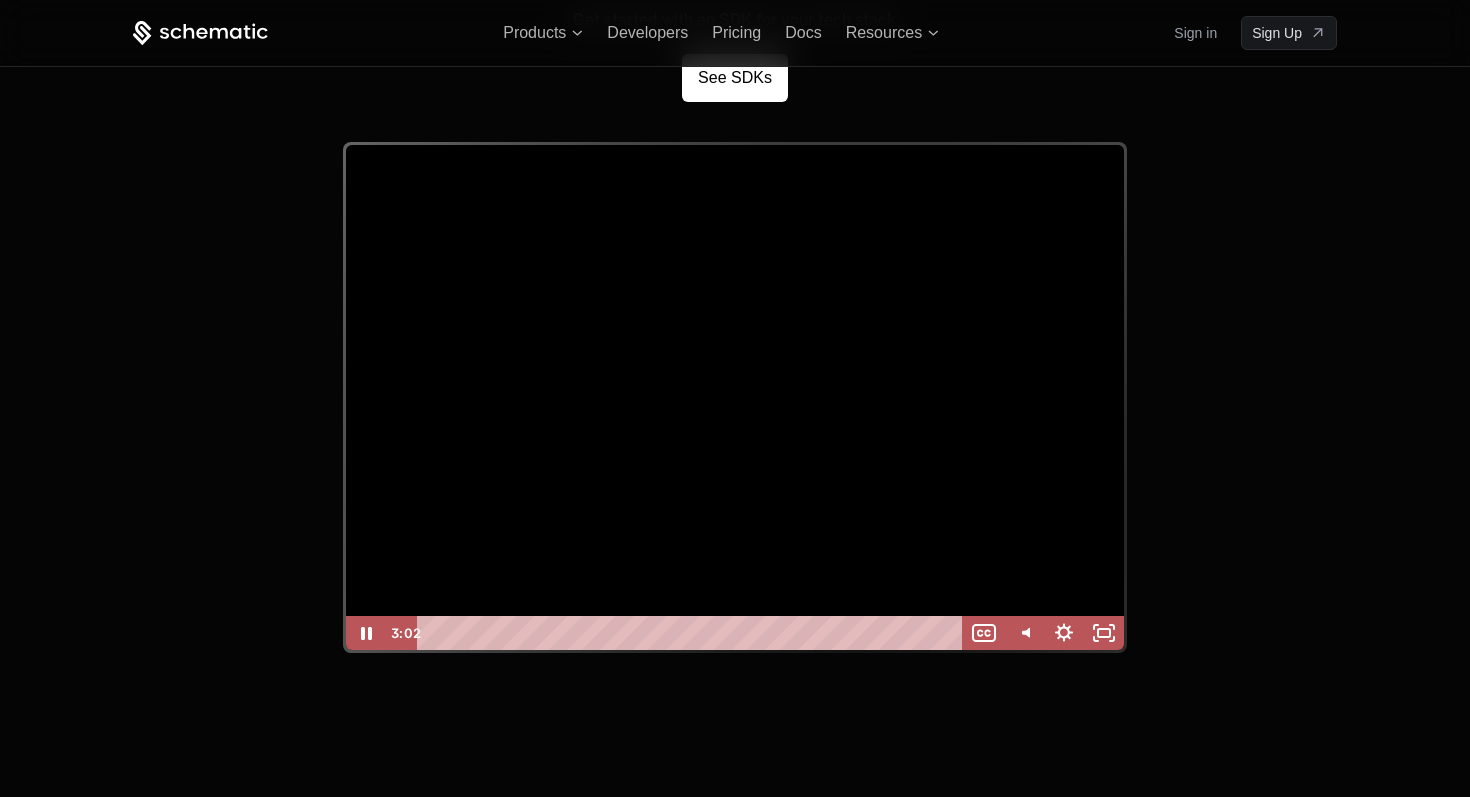 click at bounding box center [735, 397] 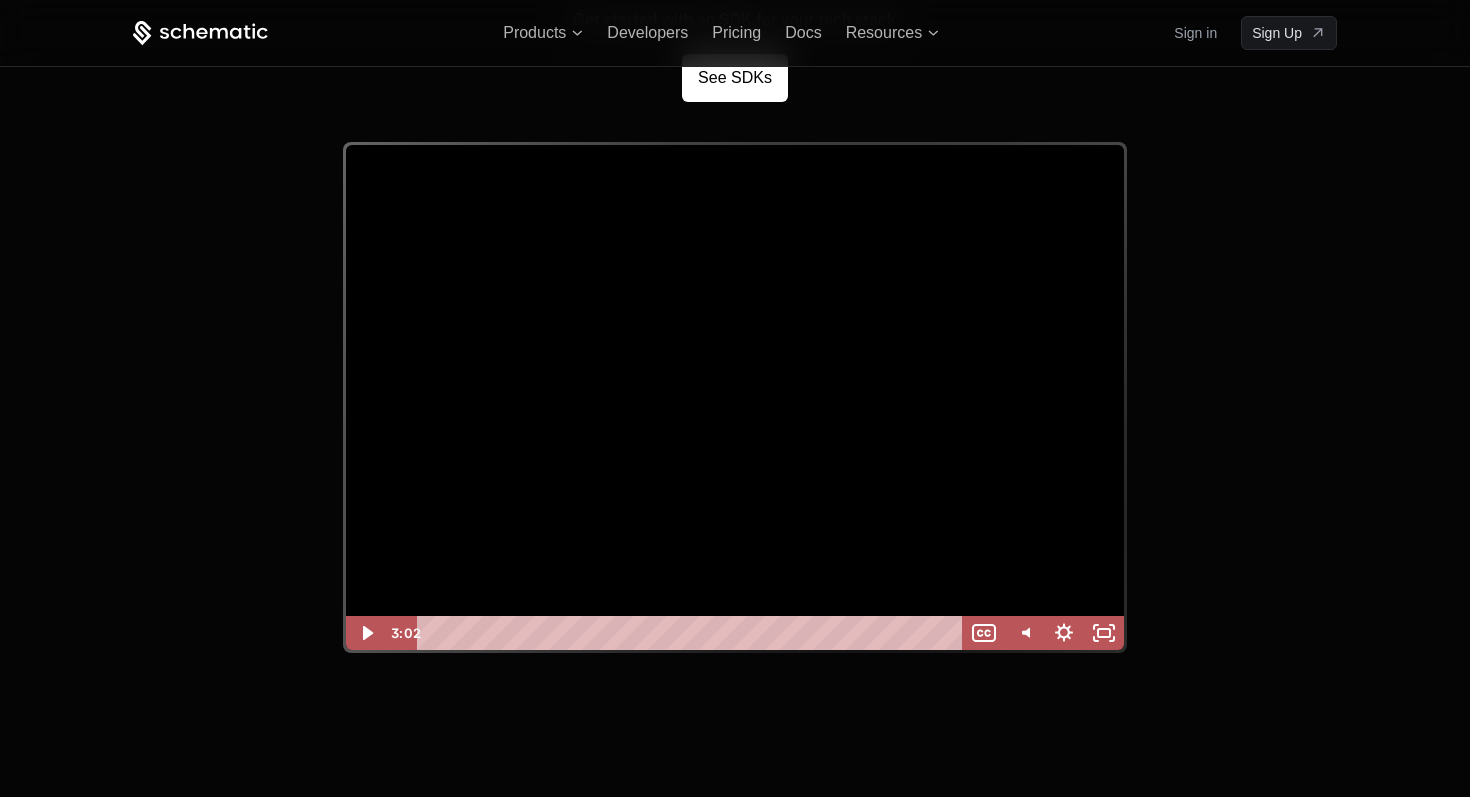 click at bounding box center [735, 397] 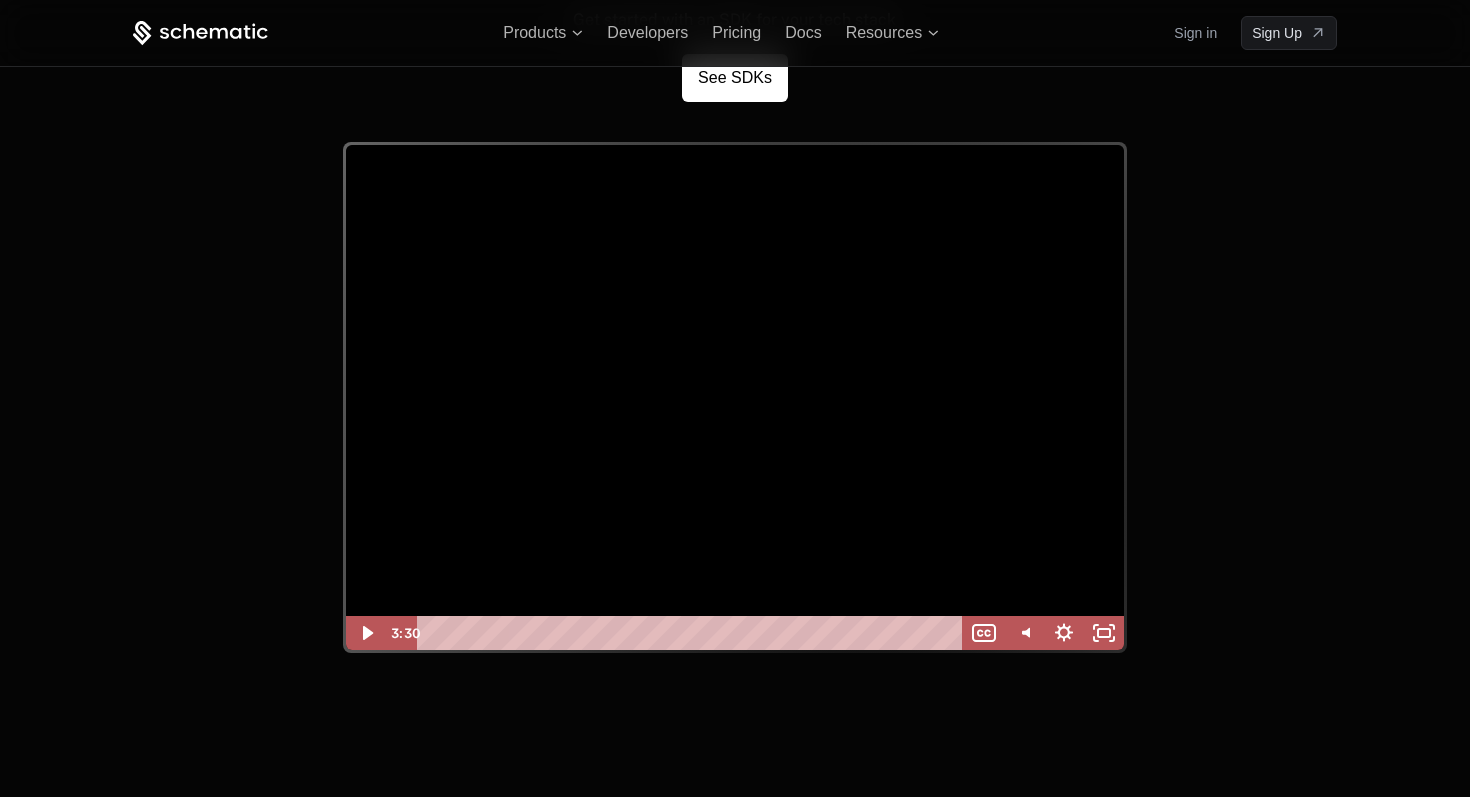 click at bounding box center [735, 397] 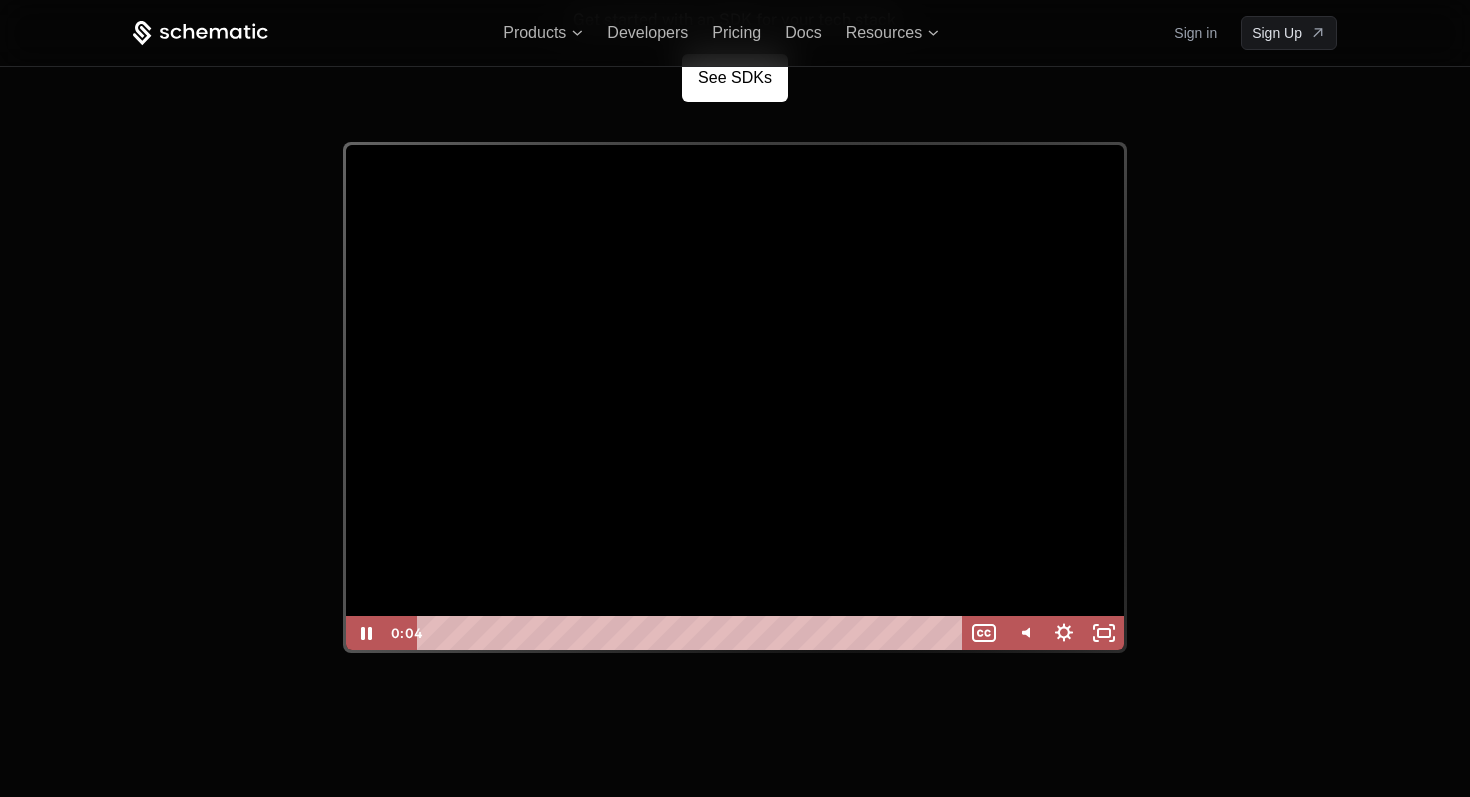 click at bounding box center [735, 397] 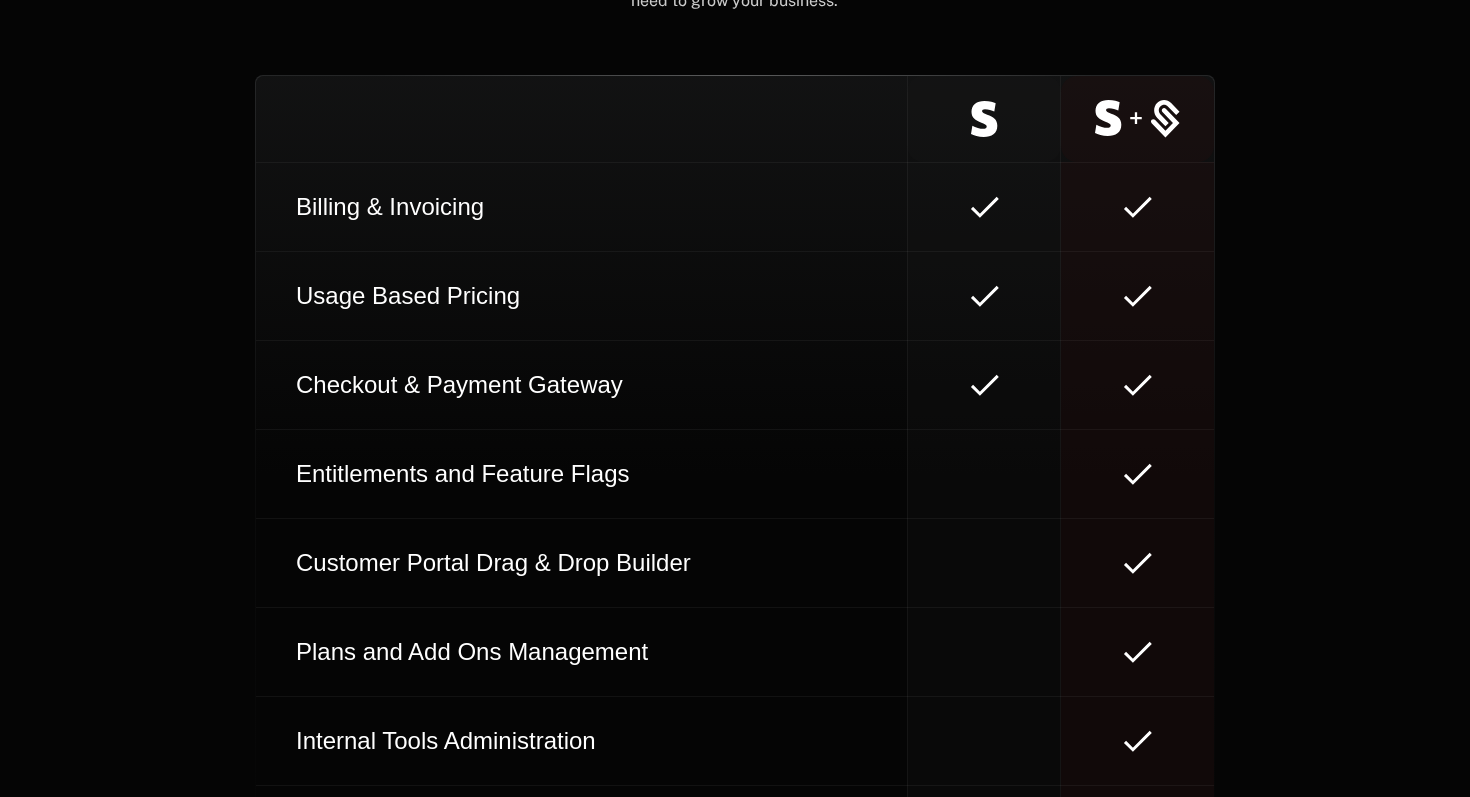 scroll, scrollTop: 8705, scrollLeft: 0, axis: vertical 